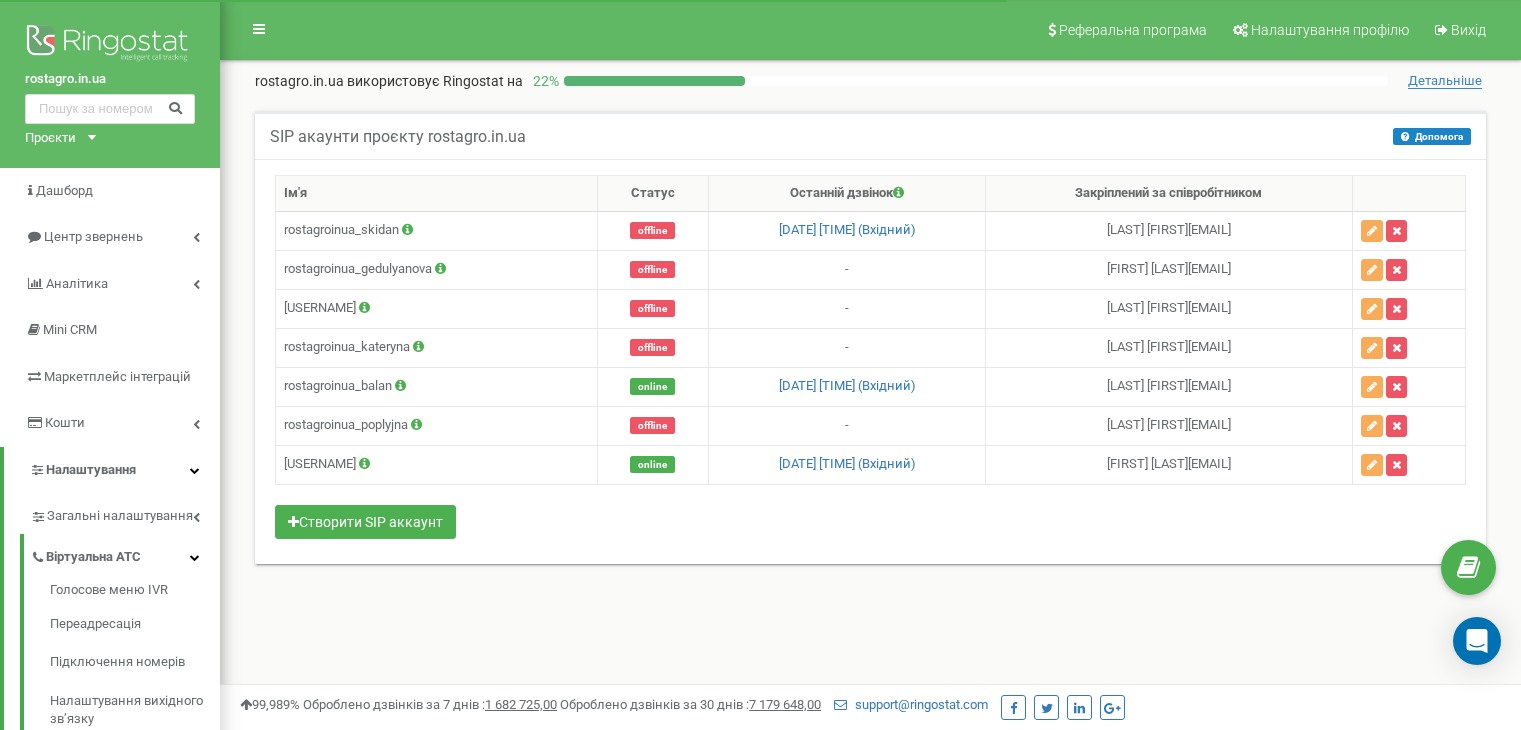 scroll, scrollTop: 0, scrollLeft: 0, axis: both 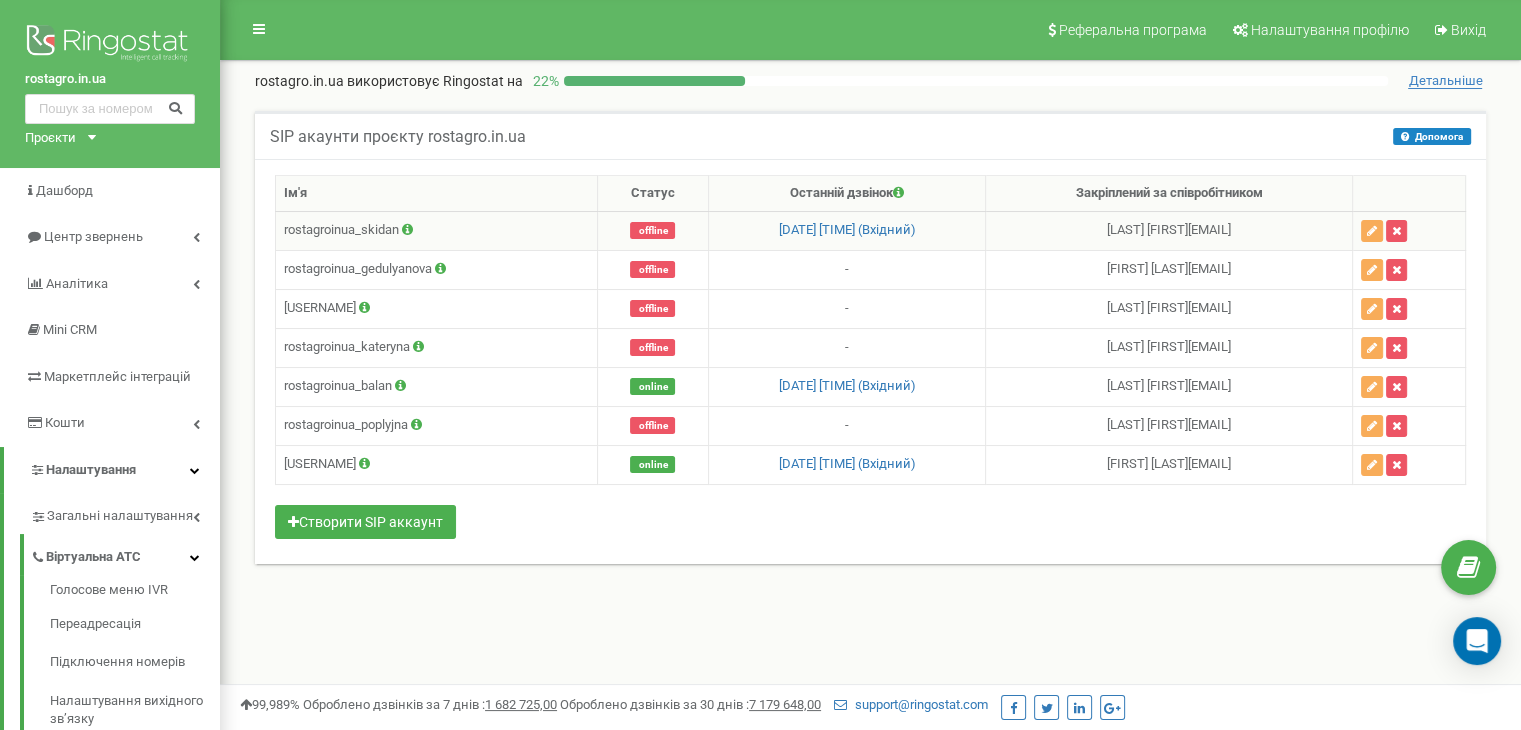 click at bounding box center (407, 229) 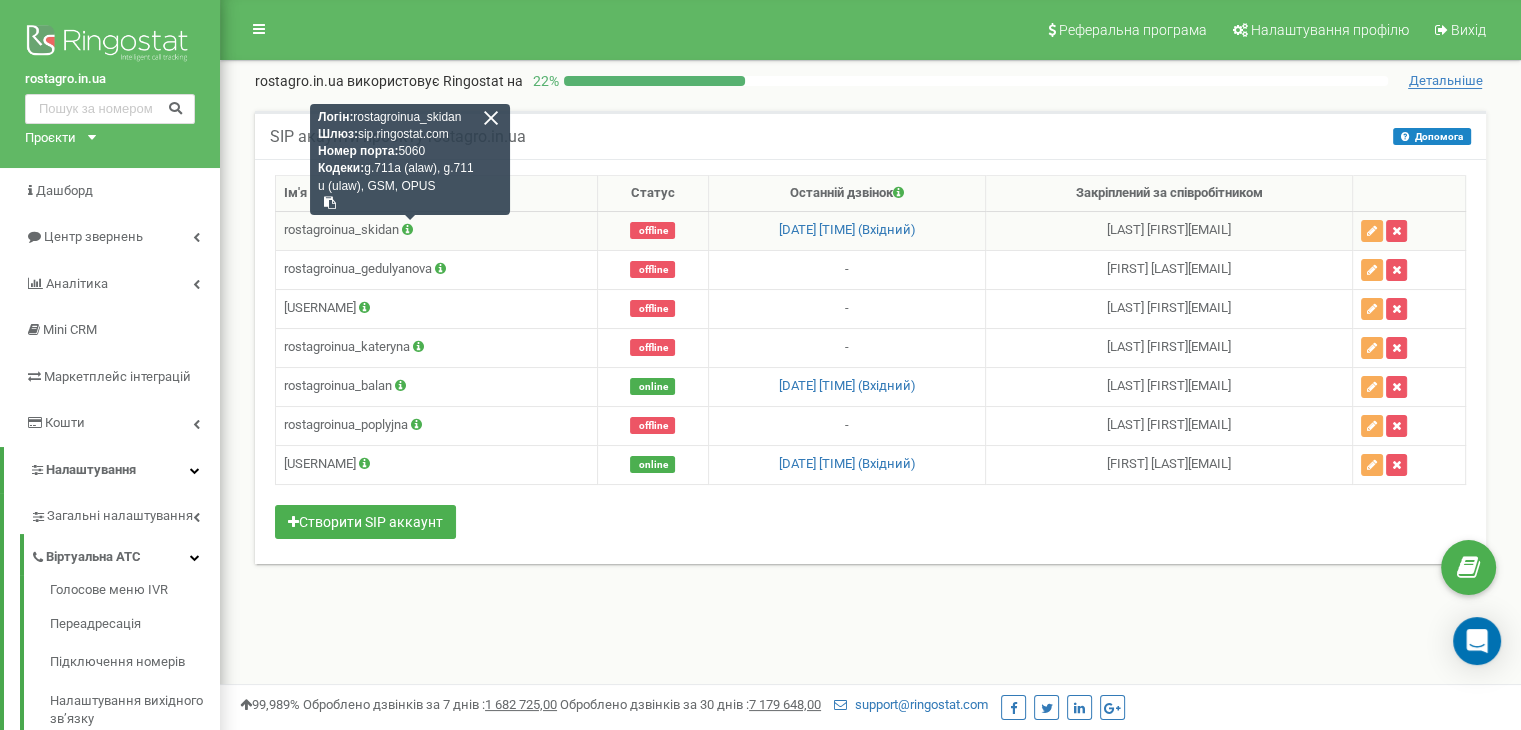click on "rostagroinua_skidan
Логін:  rostagroinua_skidan
Шлюз:  sip.ringostat.com
Номер порта:  5060
Кодеки:  g.711a (alaw), g.711u (ulaw), GSM, OPUS" at bounding box center (437, 230) 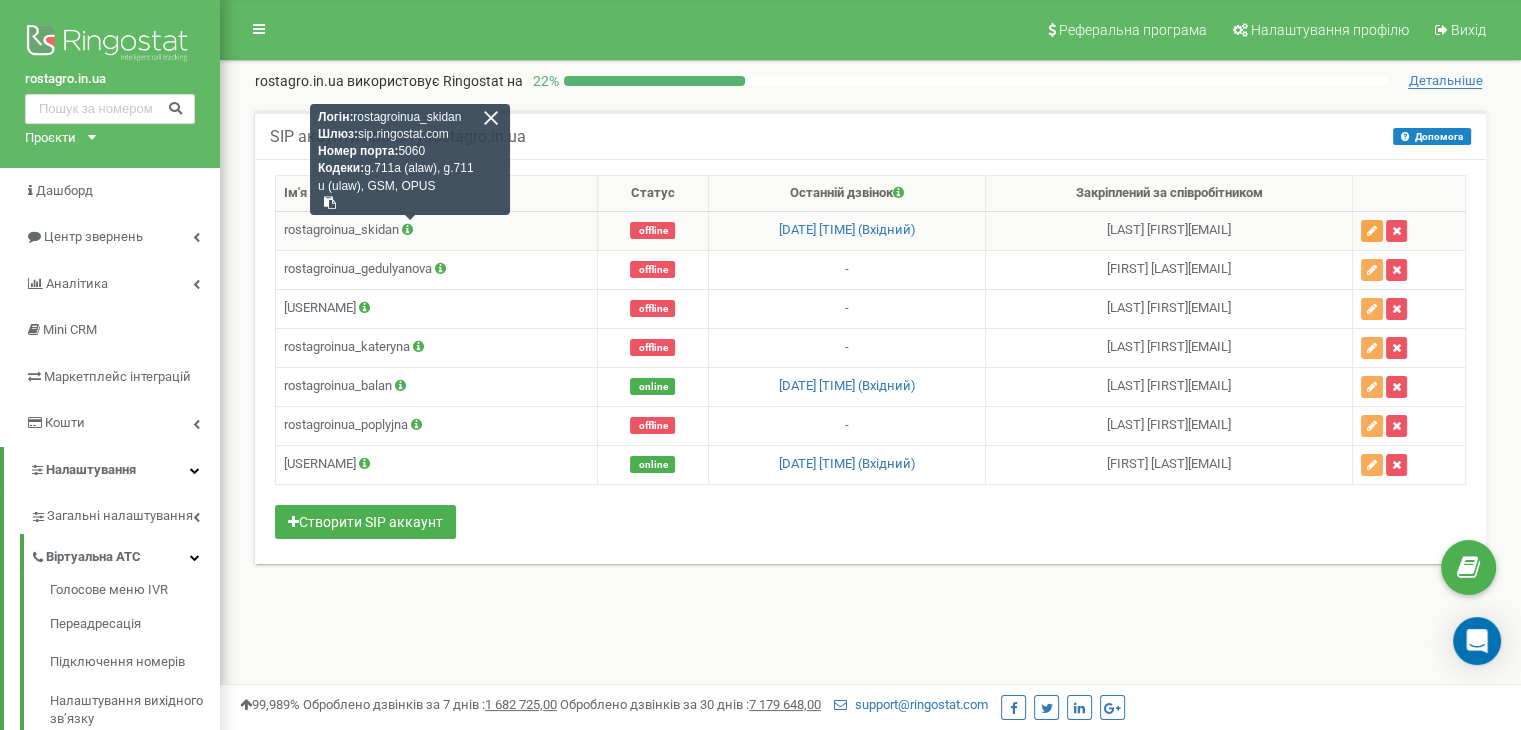 click at bounding box center [1372, 231] 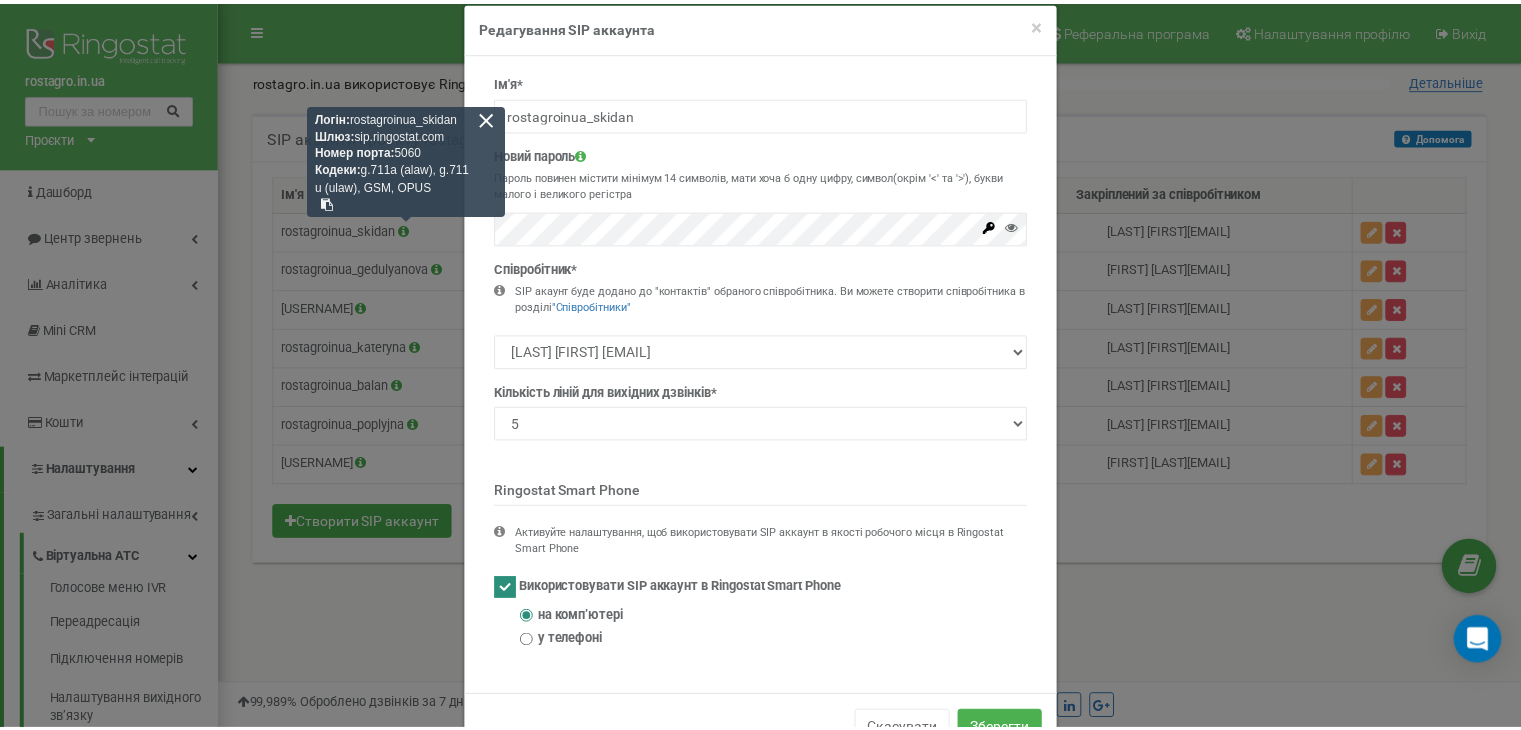 scroll, scrollTop: 0, scrollLeft: 0, axis: both 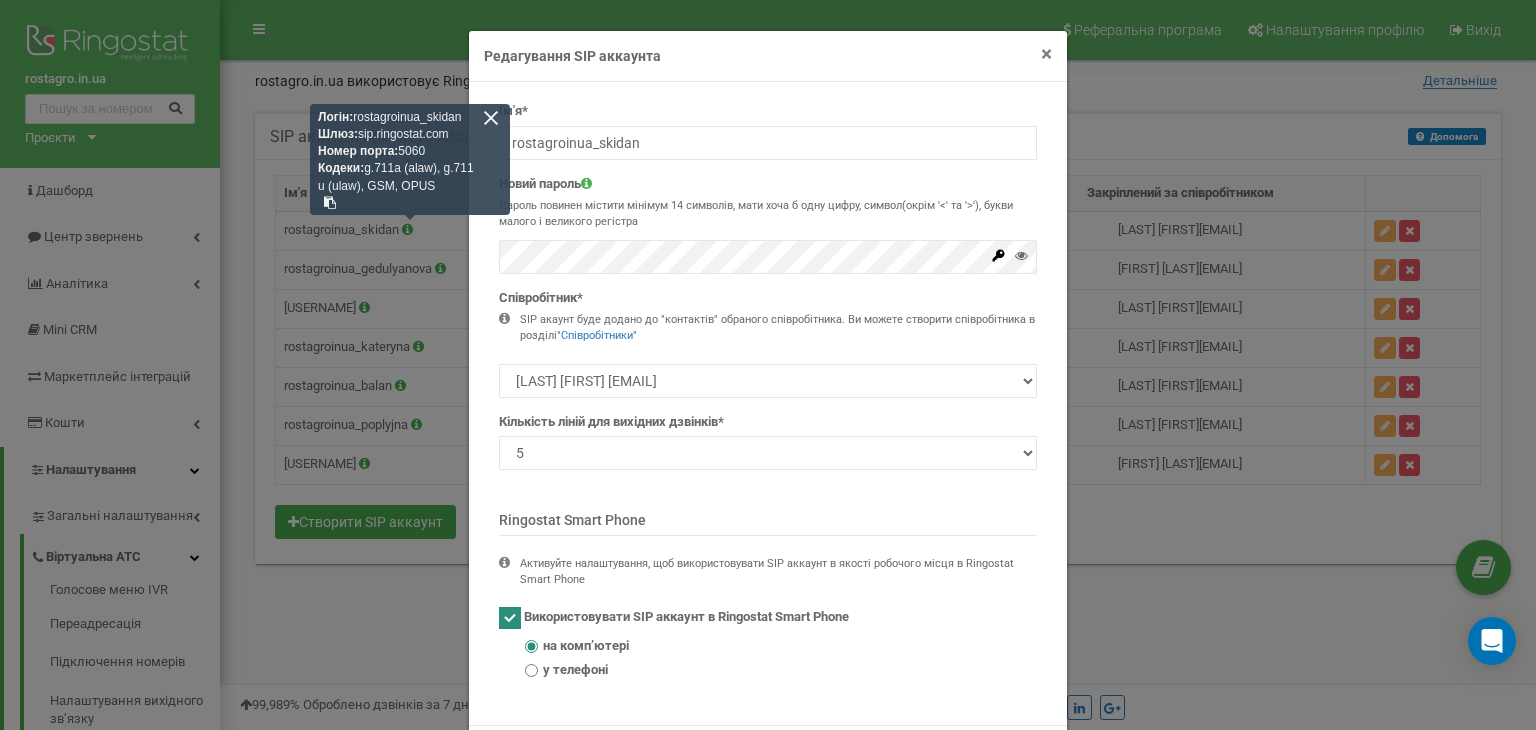 click on "×" at bounding box center [1046, 54] 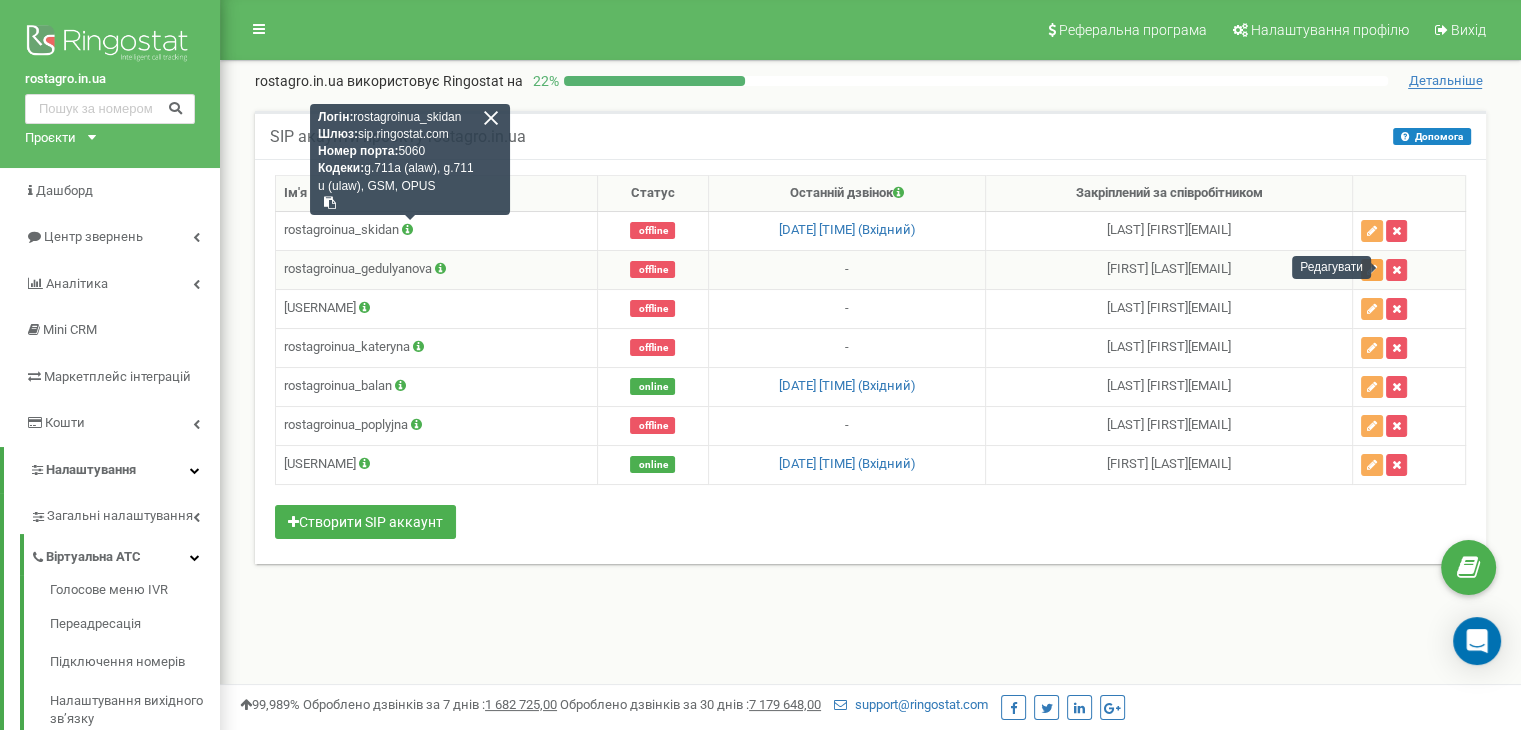 click at bounding box center [1372, 270] 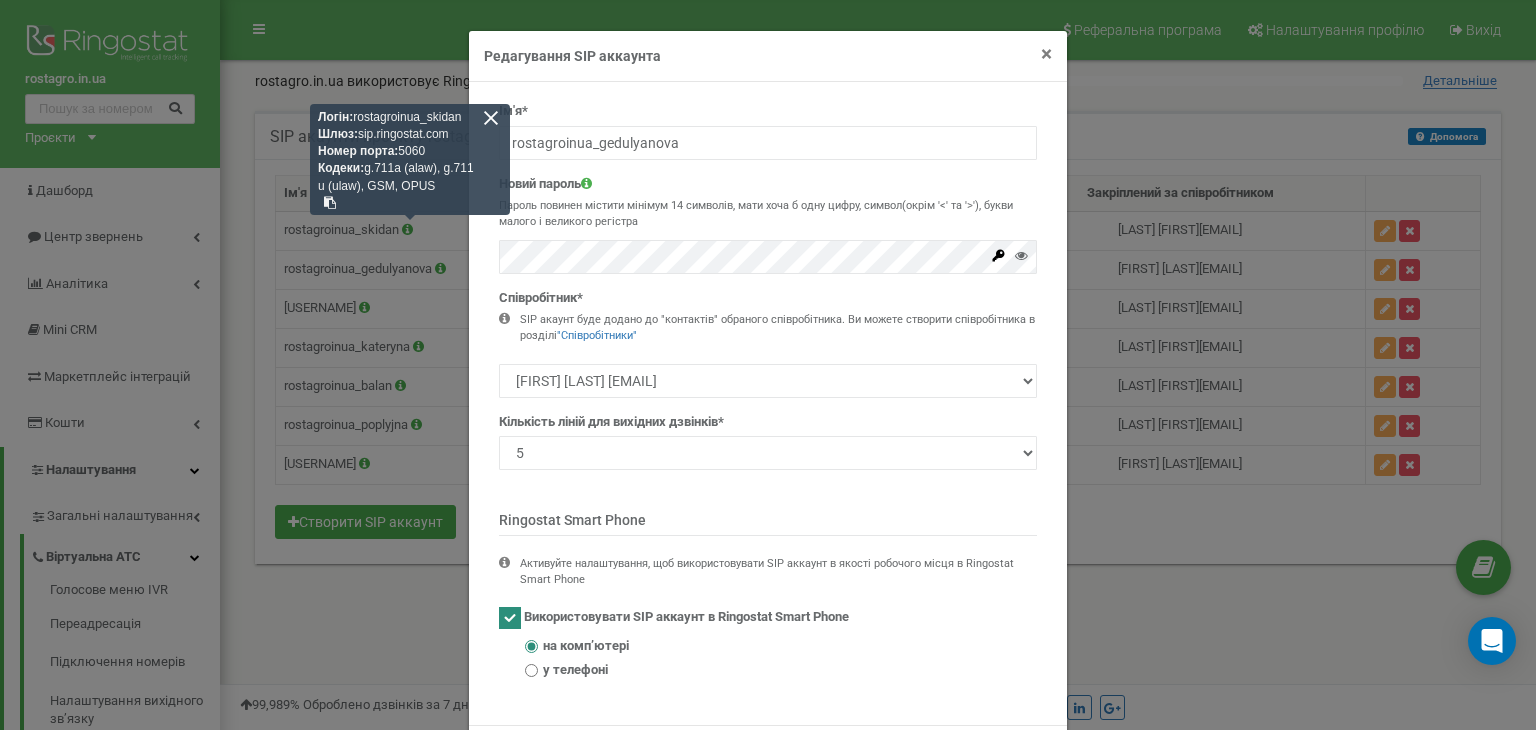 click on "×" at bounding box center (1046, 54) 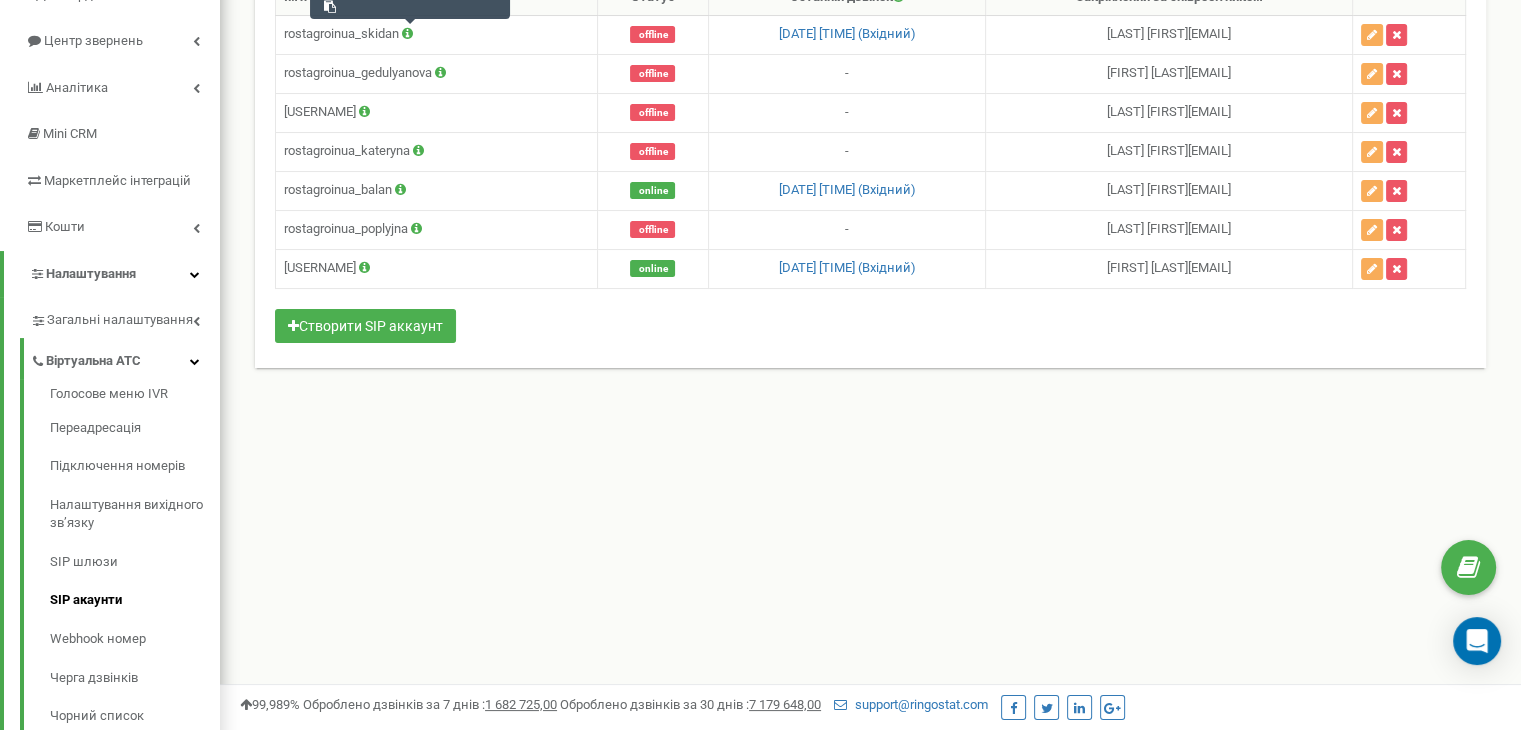 scroll, scrollTop: 200, scrollLeft: 0, axis: vertical 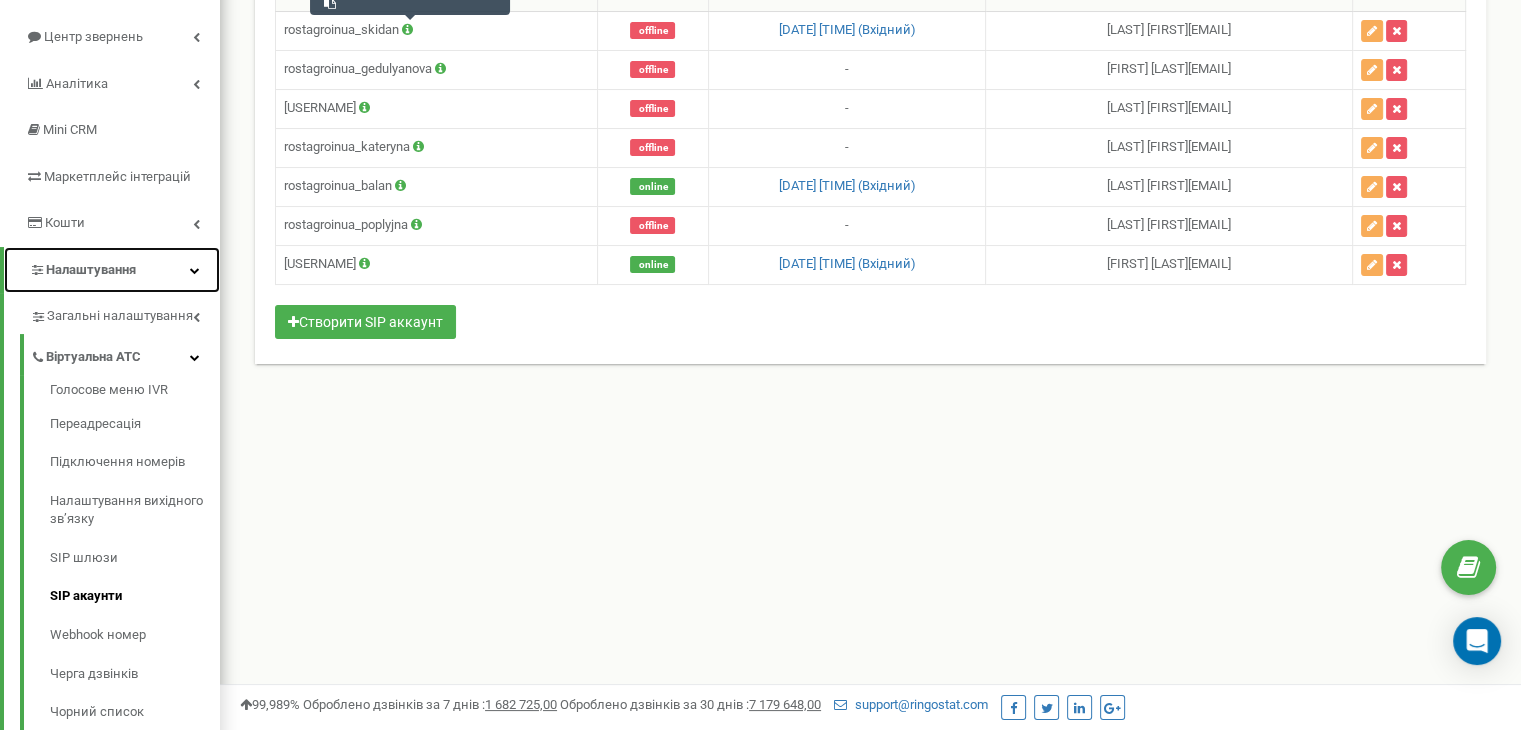 click on "Налаштування" at bounding box center (91, 269) 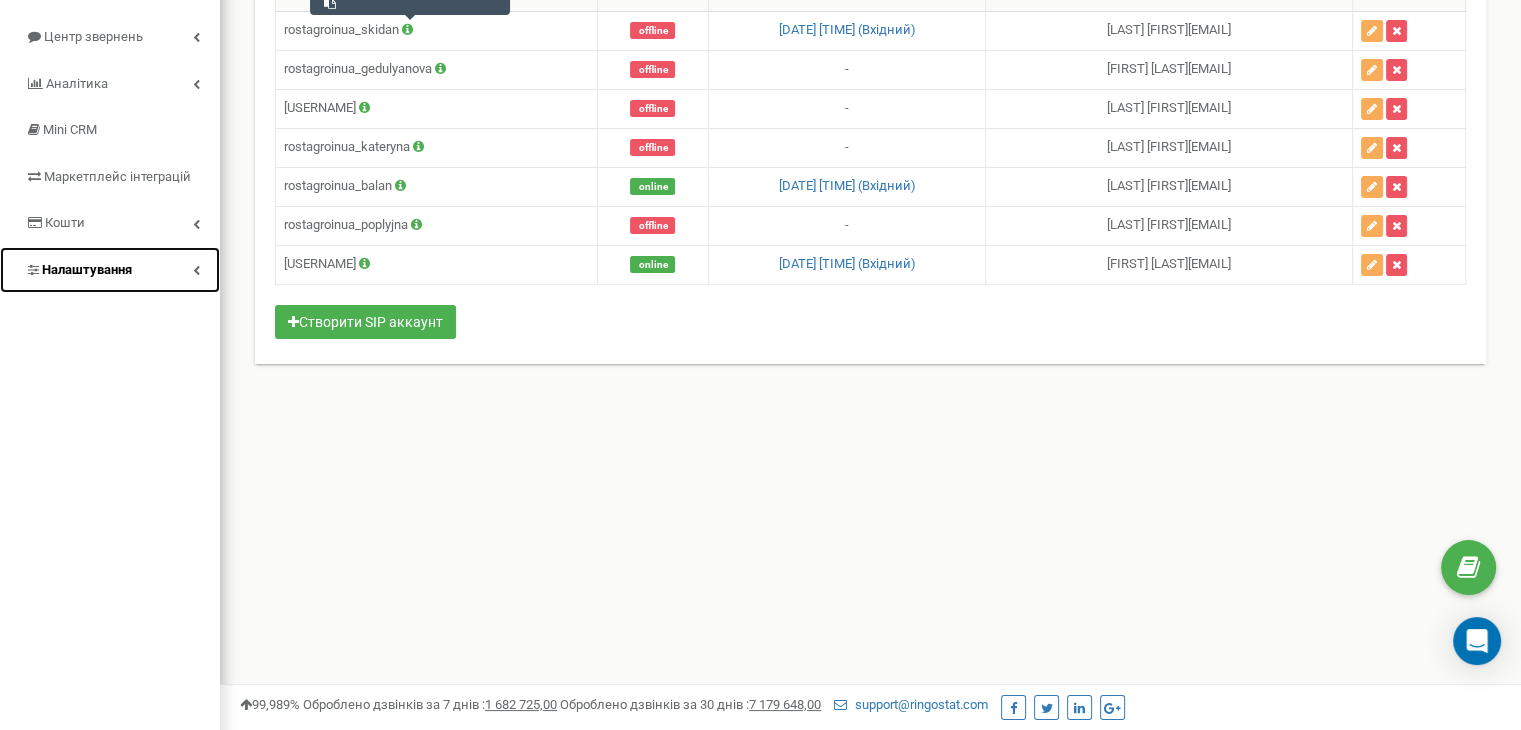 click on "Налаштування" at bounding box center (87, 269) 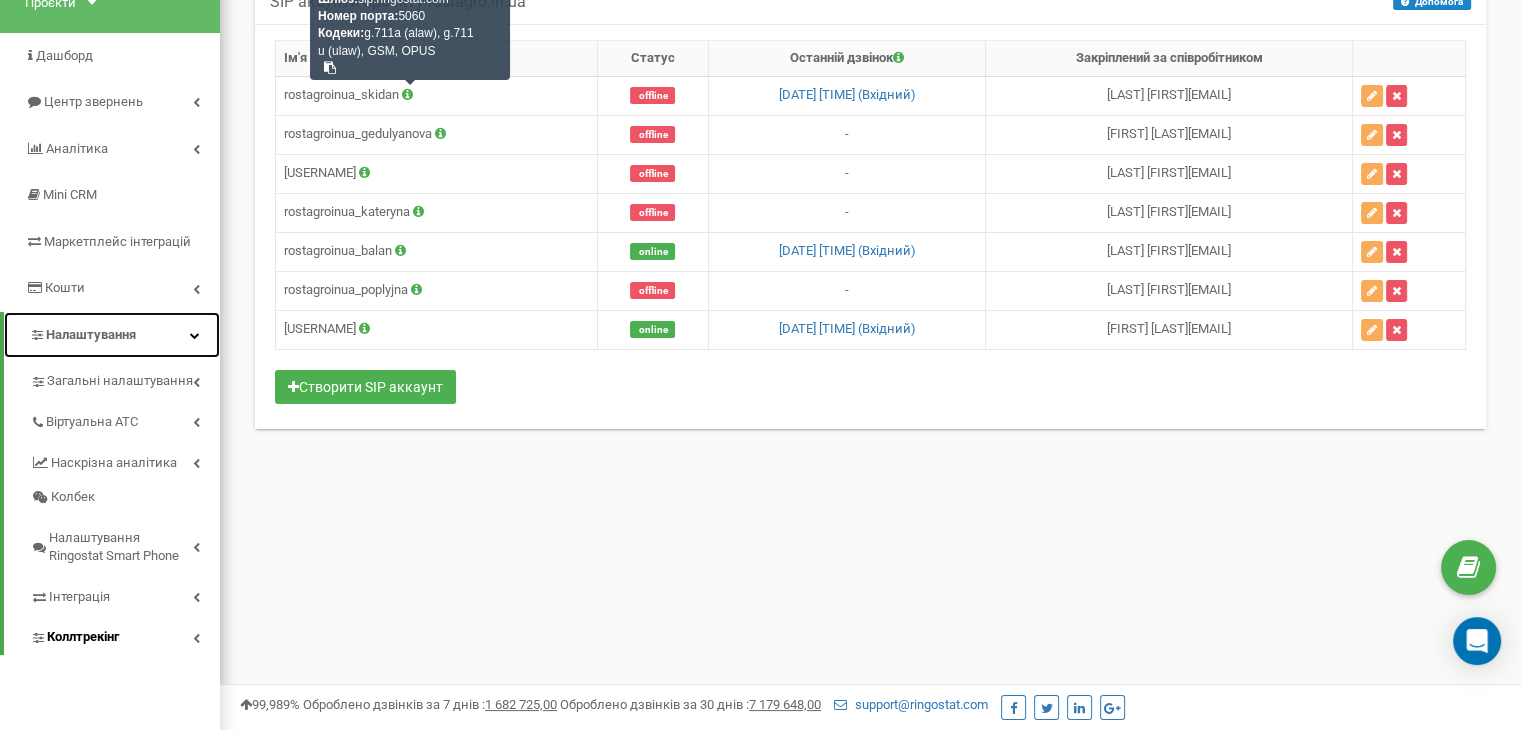 scroll, scrollTop: 100, scrollLeft: 0, axis: vertical 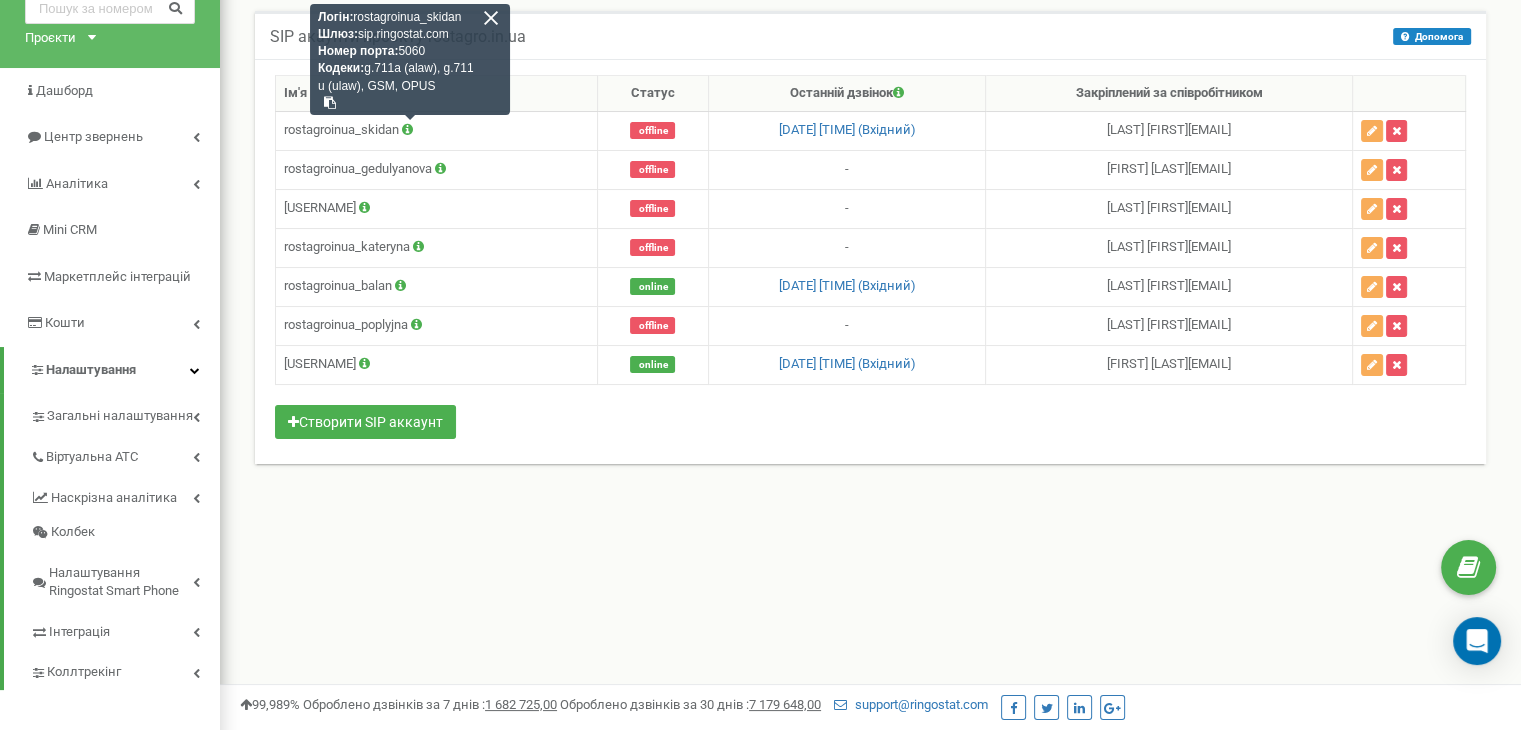 click on "Реферальна програма
Налаштування профілю
Вихід
rostagro.in.ua   використовує Ringostat на  22 % Детальніше
SIP акаунти проєкту rostagro.in.ua
Допомога
Допомога
Ім'я" at bounding box center [870, 500] 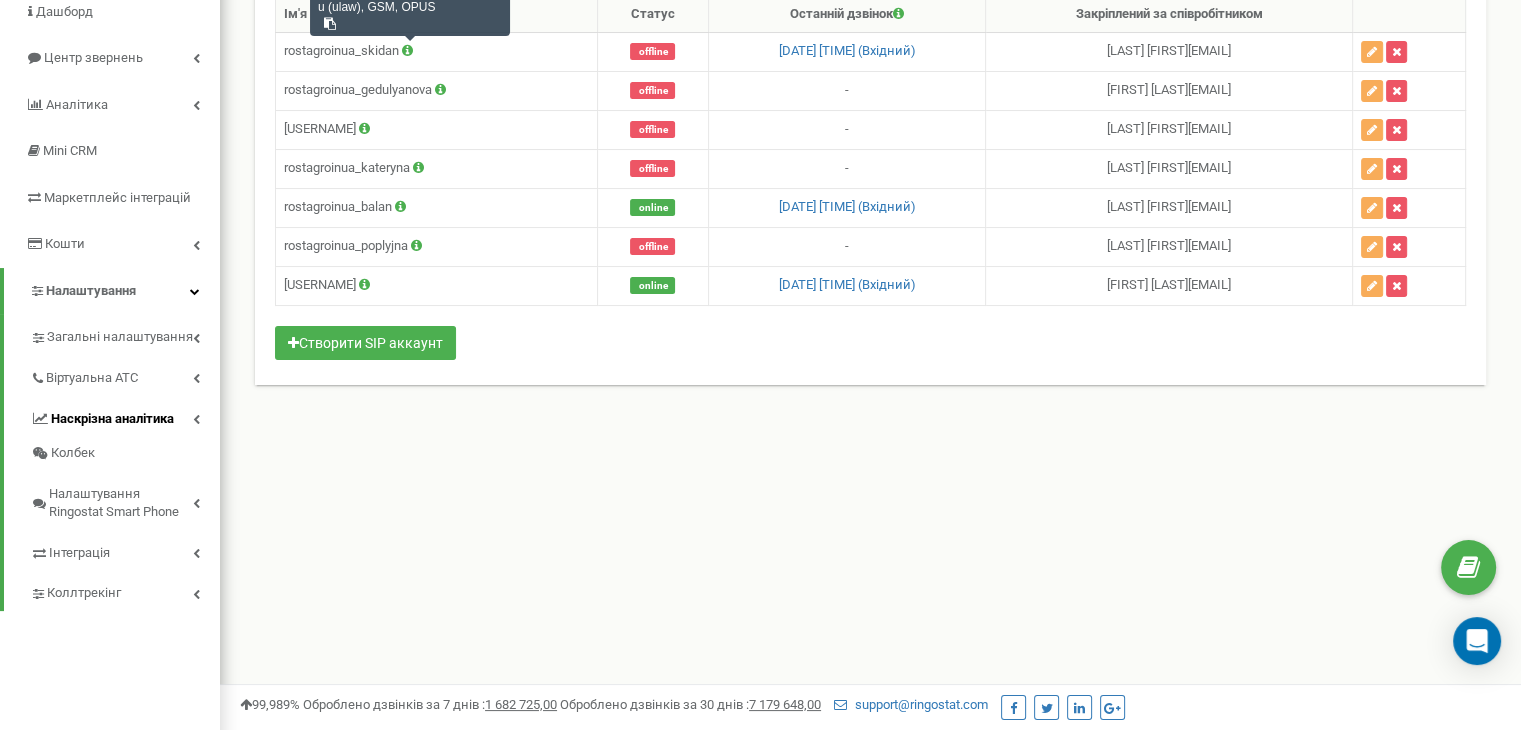 scroll, scrollTop: 200, scrollLeft: 0, axis: vertical 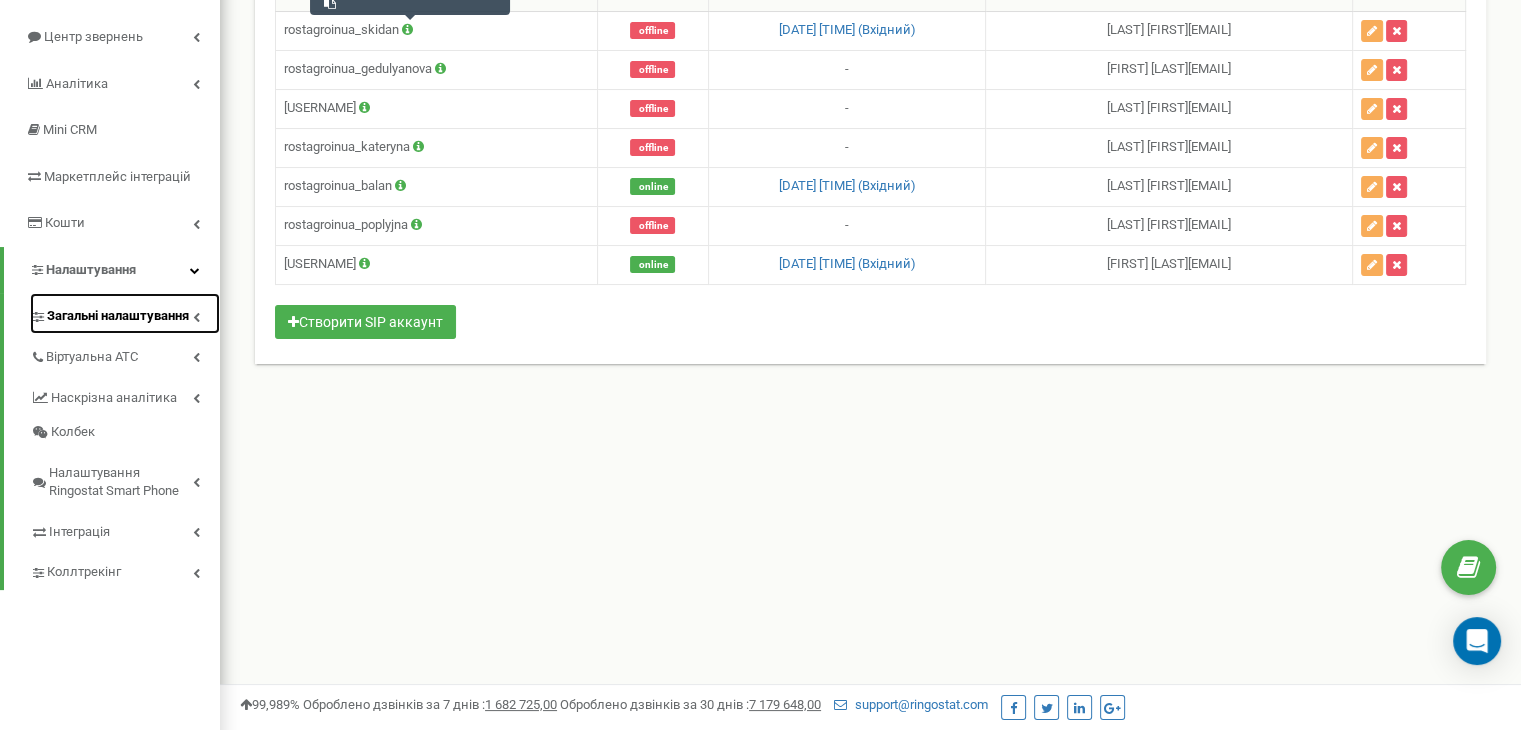 click on "Загальні налаштування" at bounding box center [118, 316] 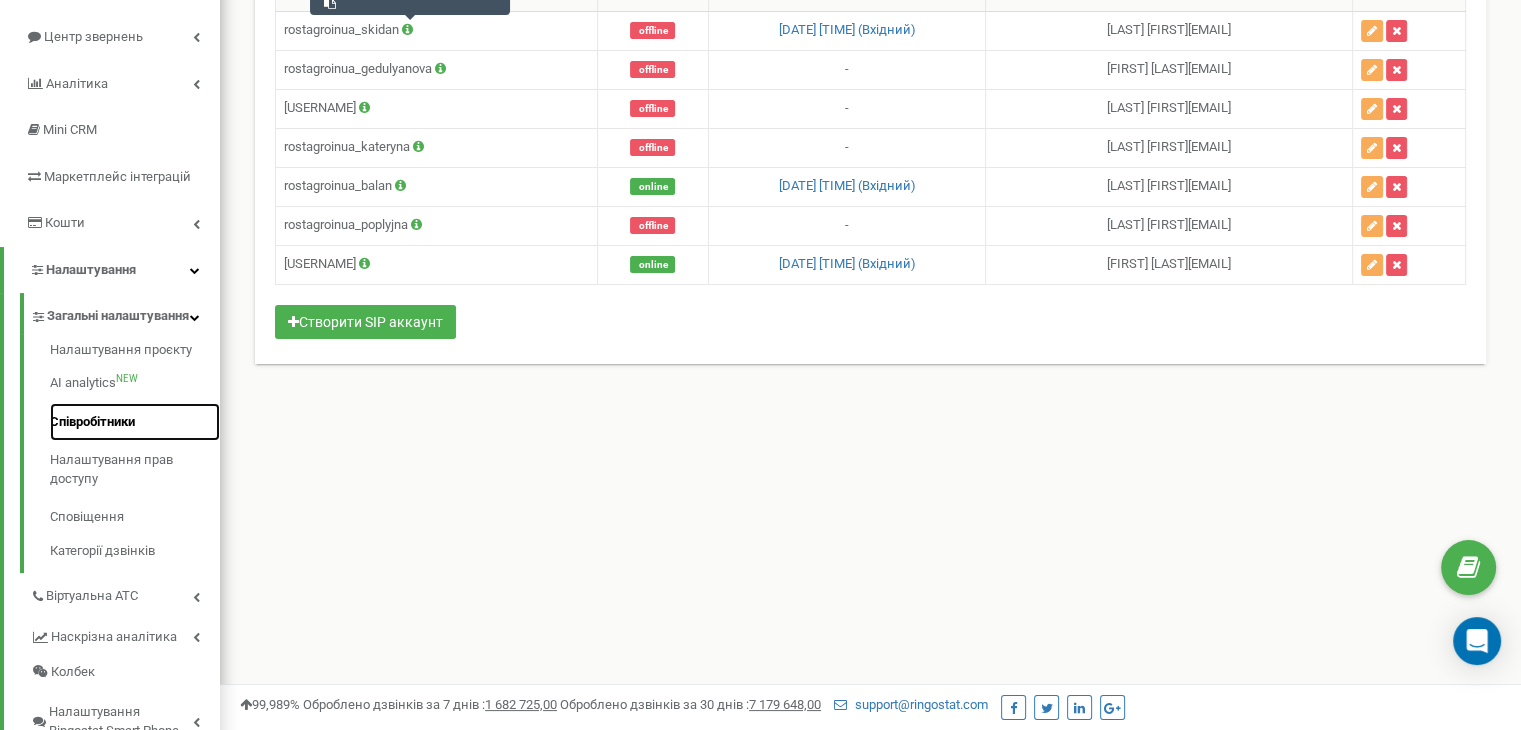 click on "Співробітники" at bounding box center [135, 422] 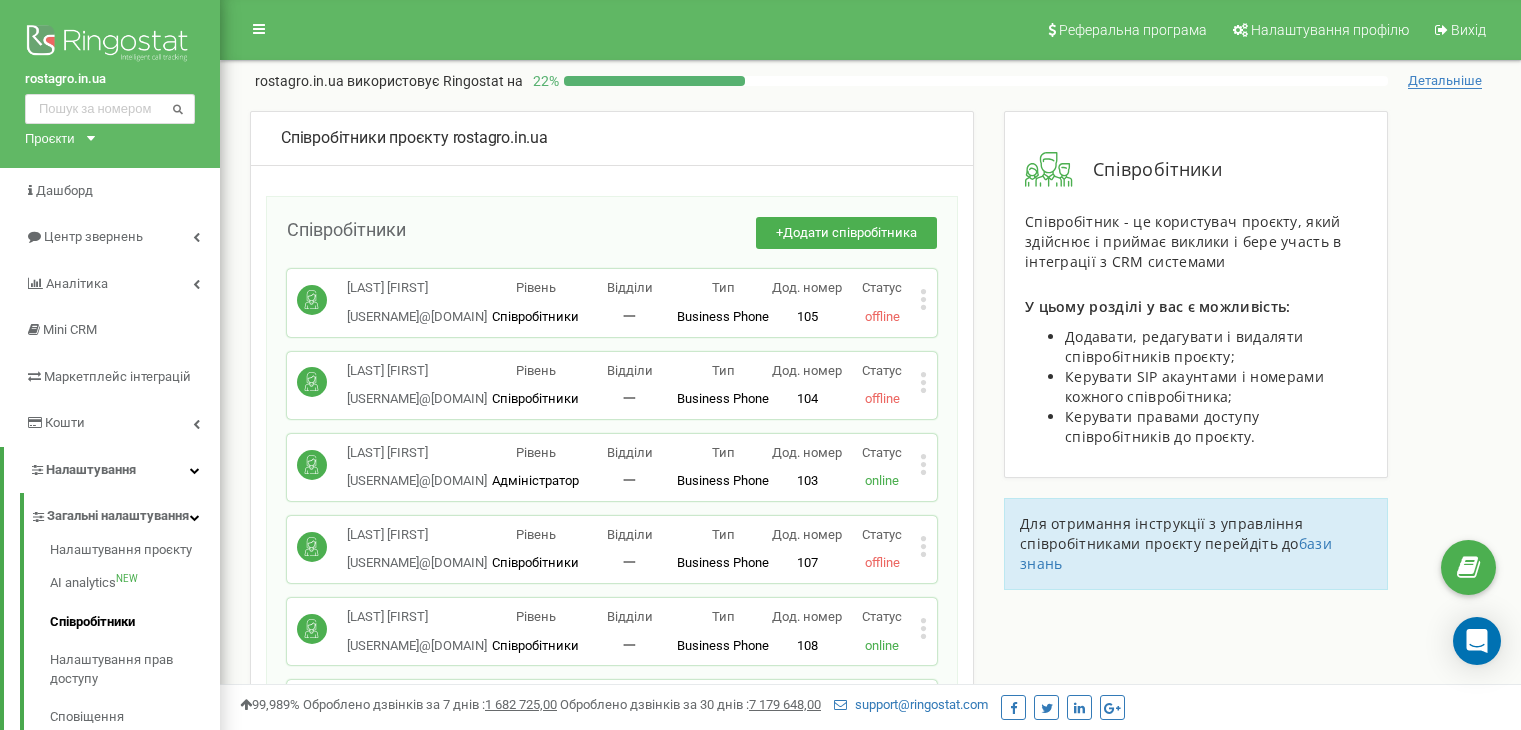 scroll, scrollTop: 0, scrollLeft: 0, axis: both 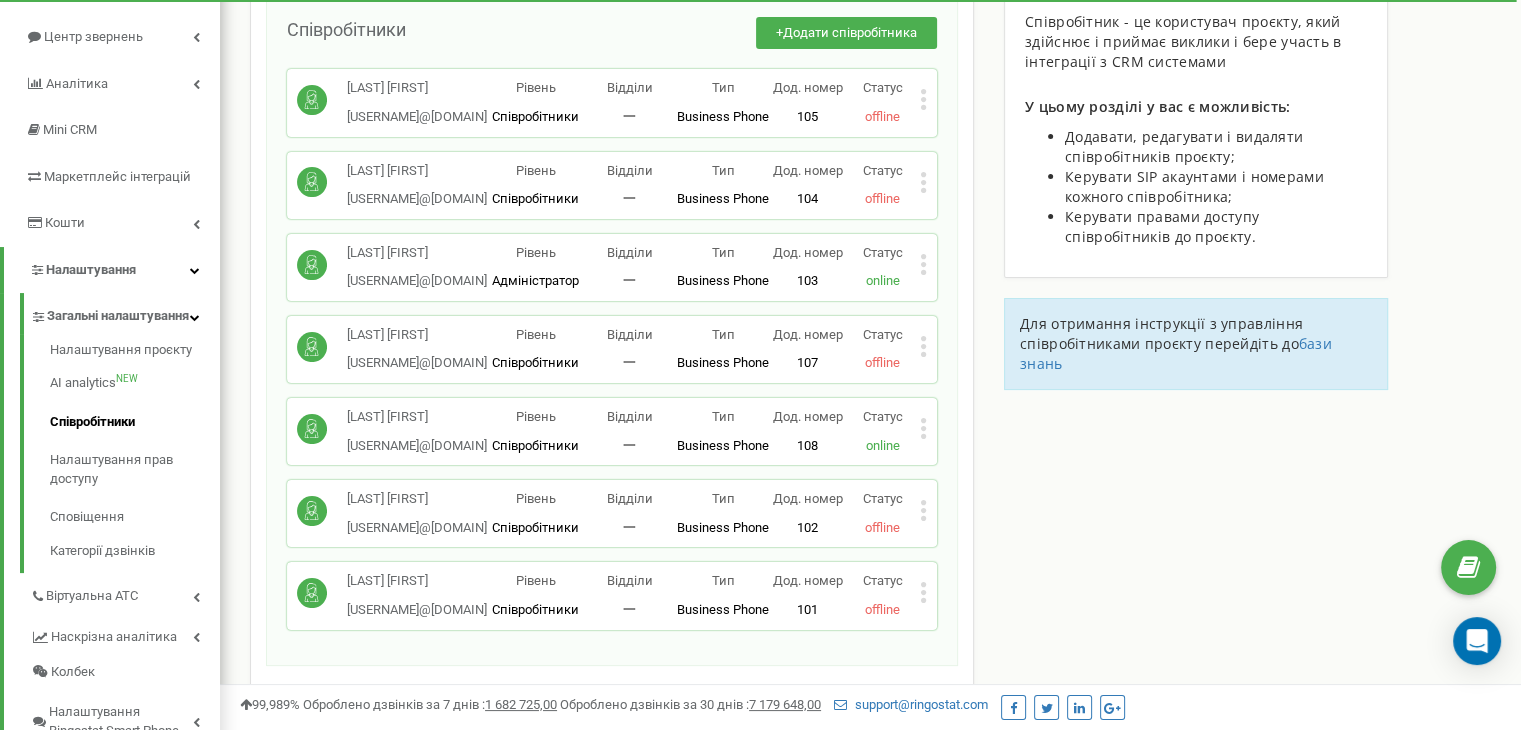 click 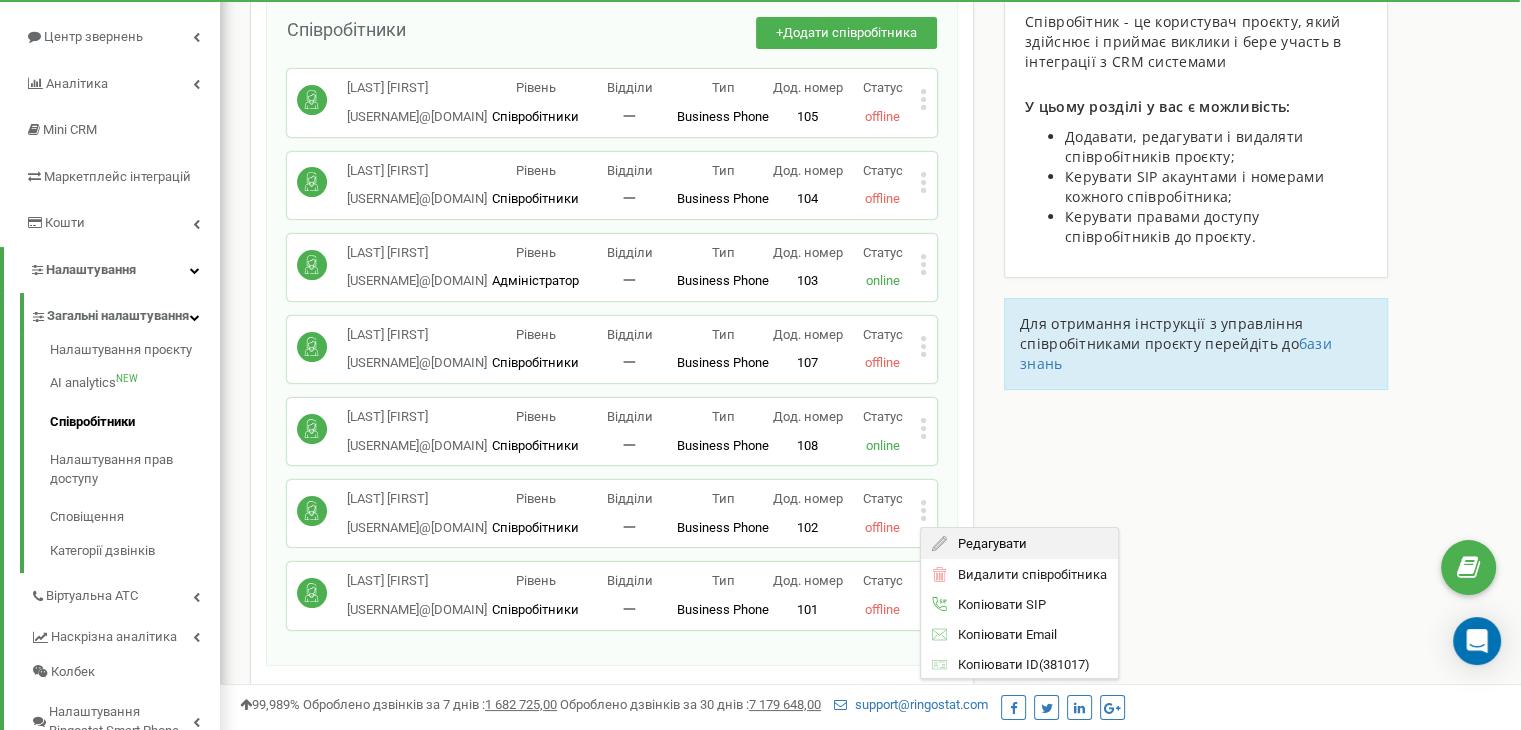 click on "Редагувати" at bounding box center (986, 543) 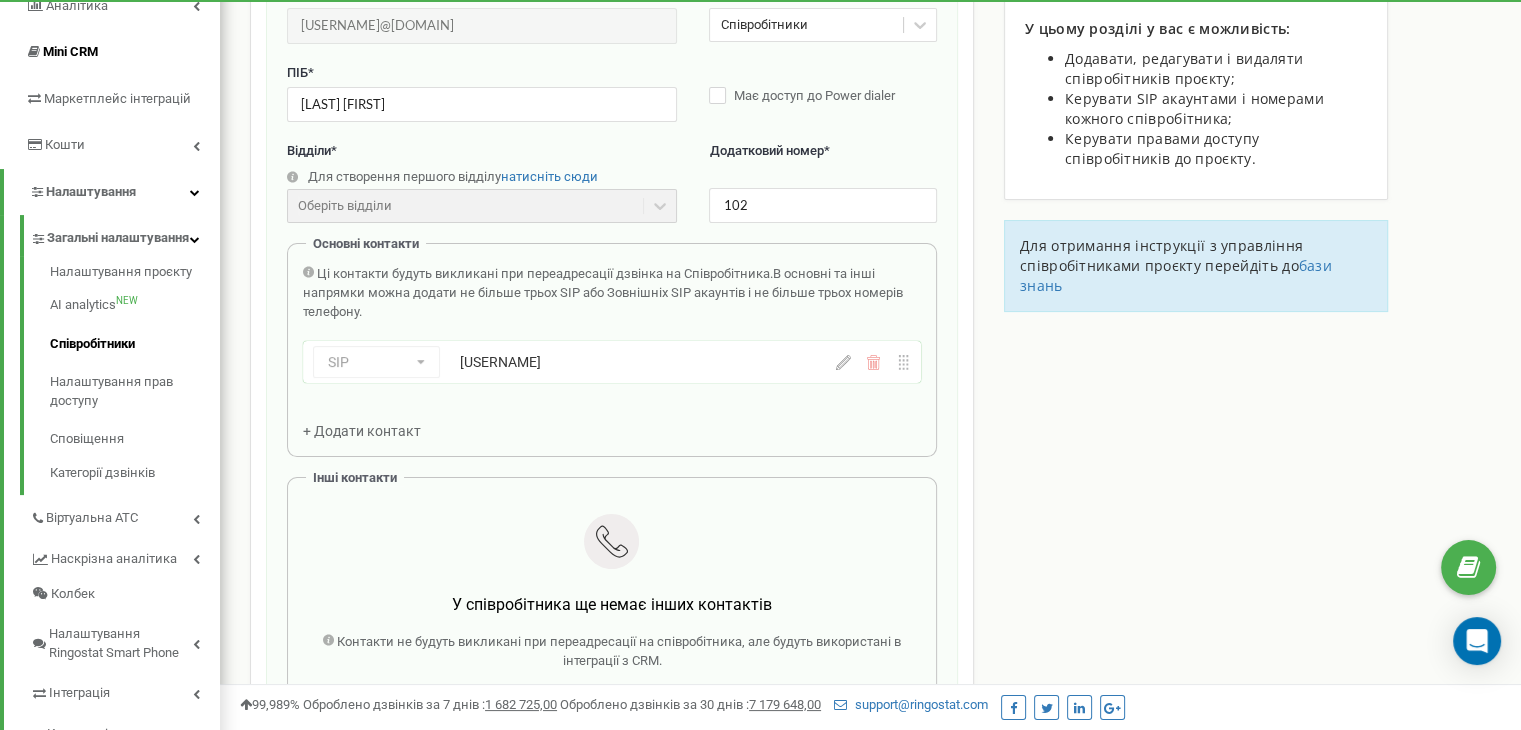 scroll, scrollTop: 300, scrollLeft: 0, axis: vertical 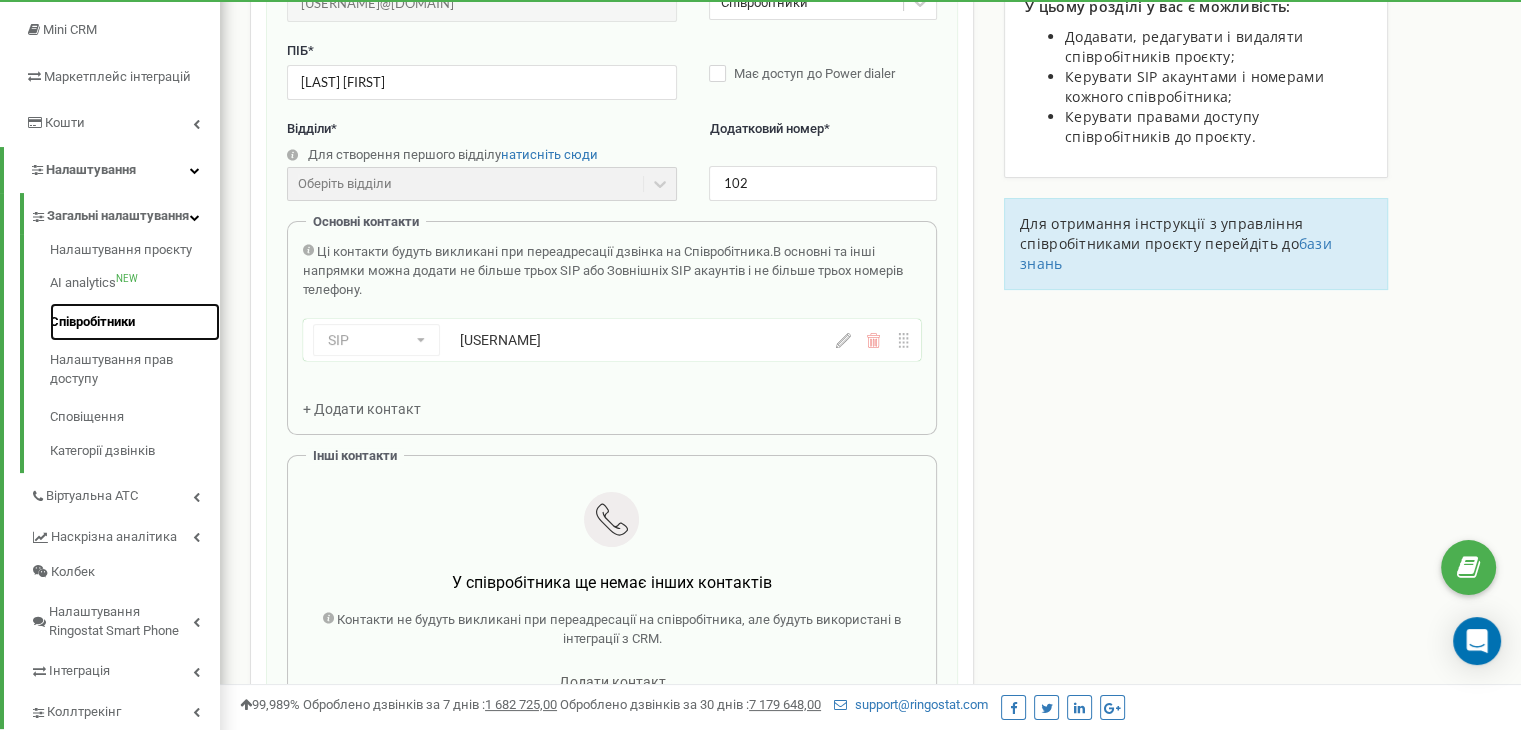 click on "Співробітники" at bounding box center (135, 322) 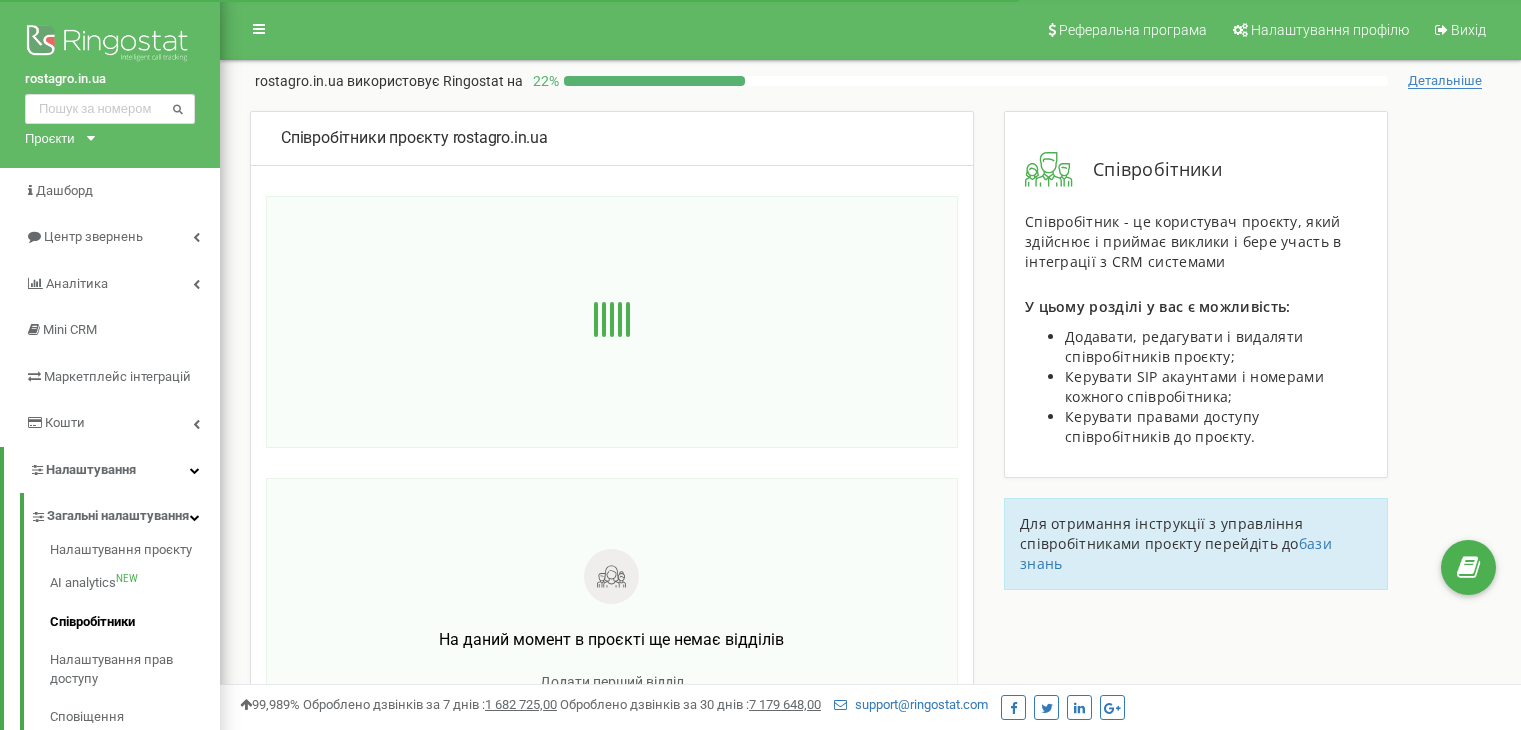 scroll, scrollTop: 0, scrollLeft: 0, axis: both 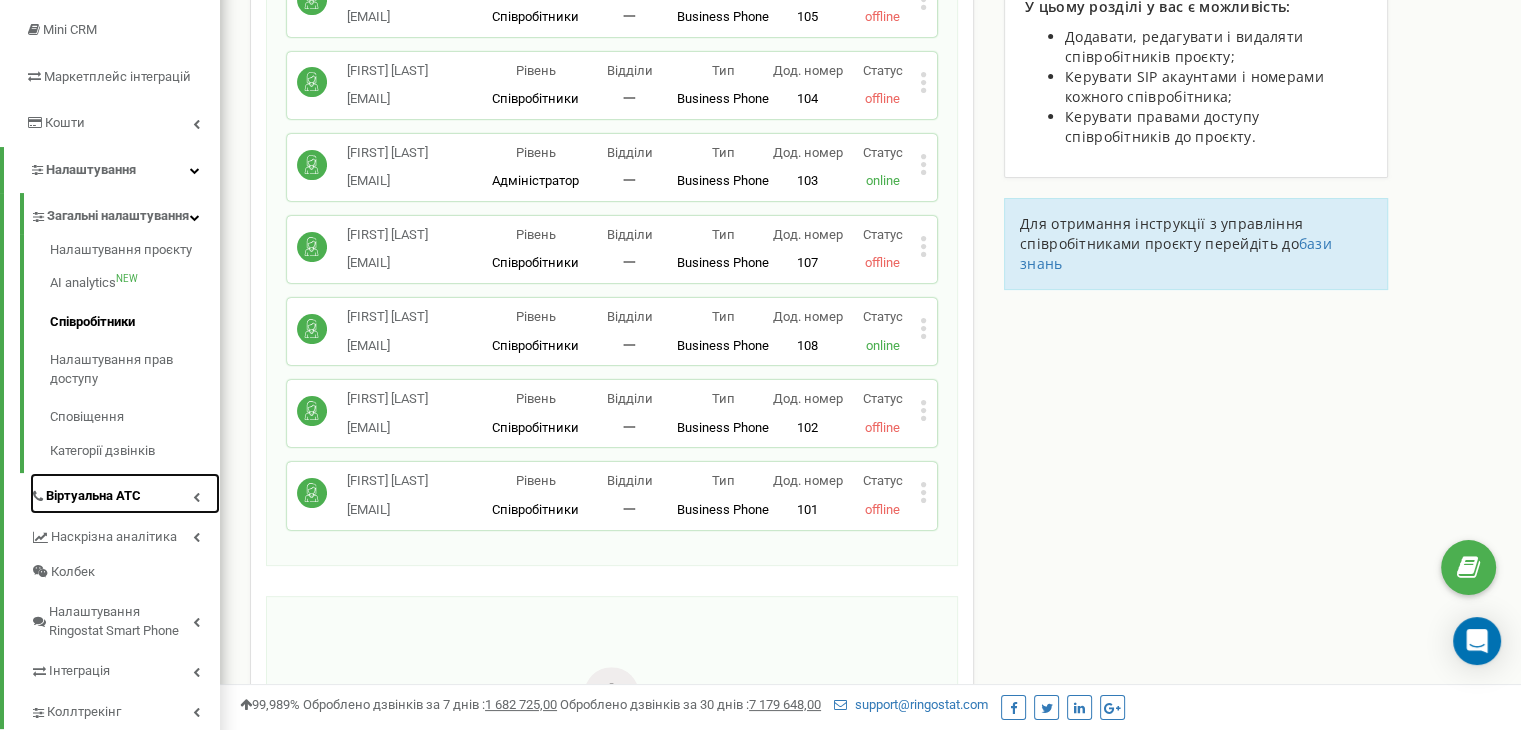 click on "Віртуальна АТС" at bounding box center (93, 496) 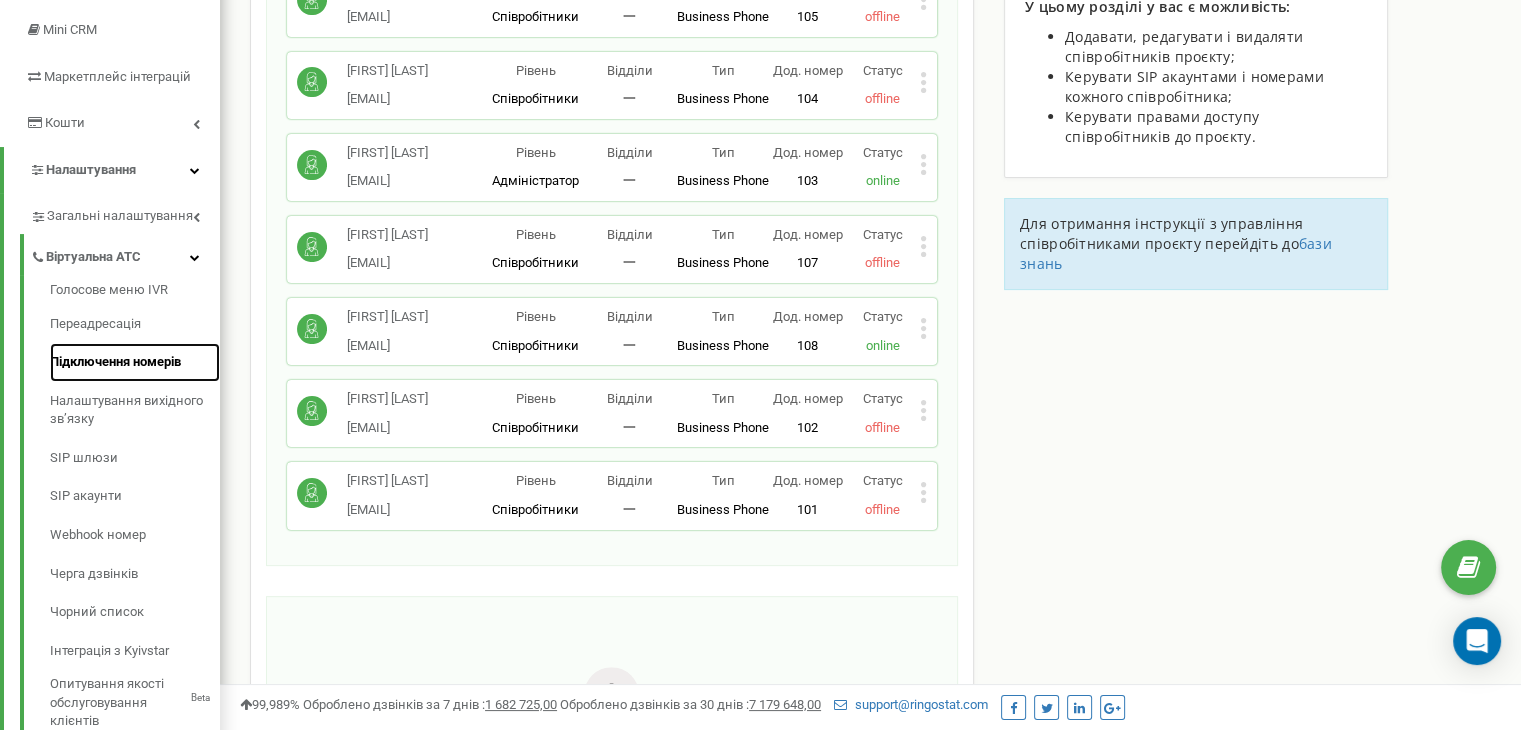click on "Підключення номерів" at bounding box center [135, 362] 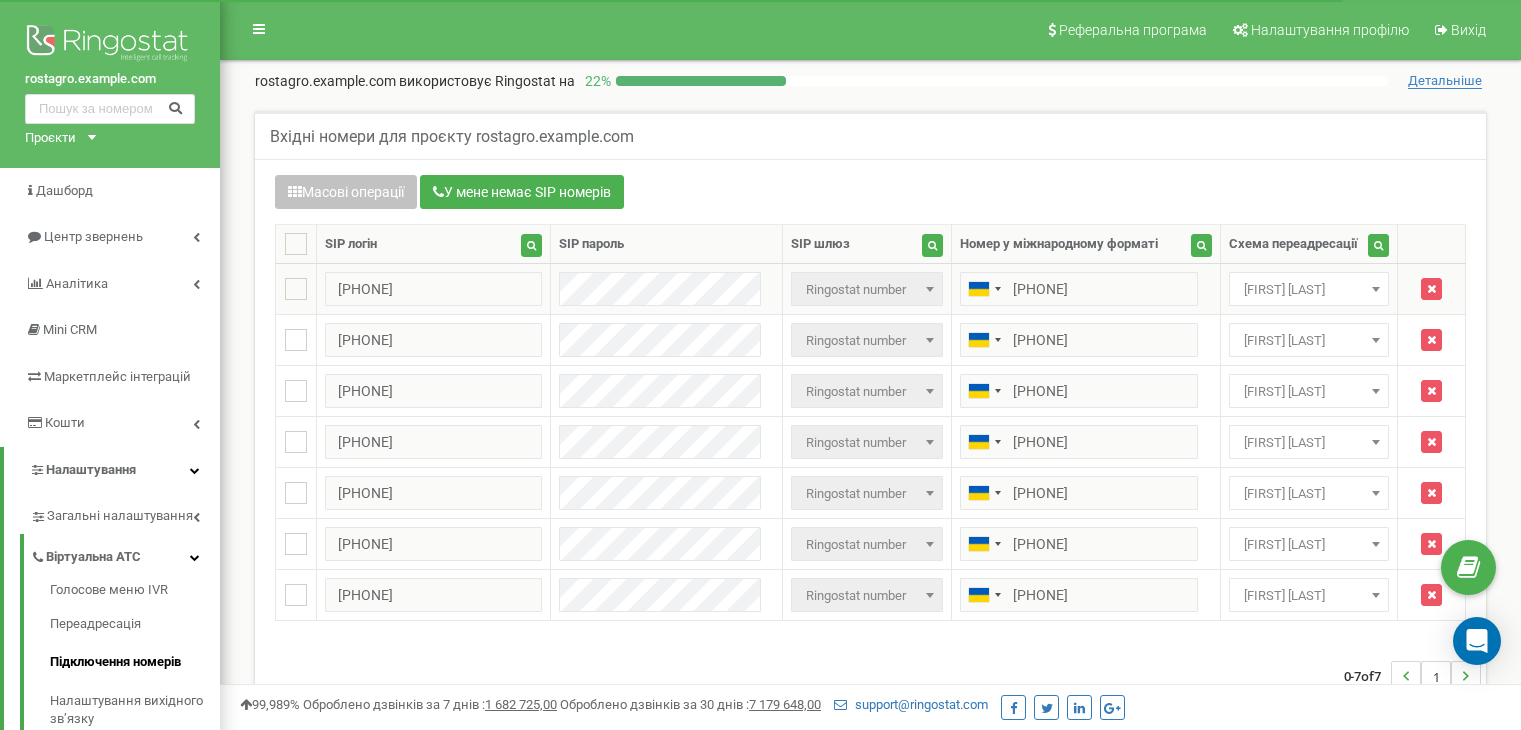 scroll, scrollTop: 0, scrollLeft: 0, axis: both 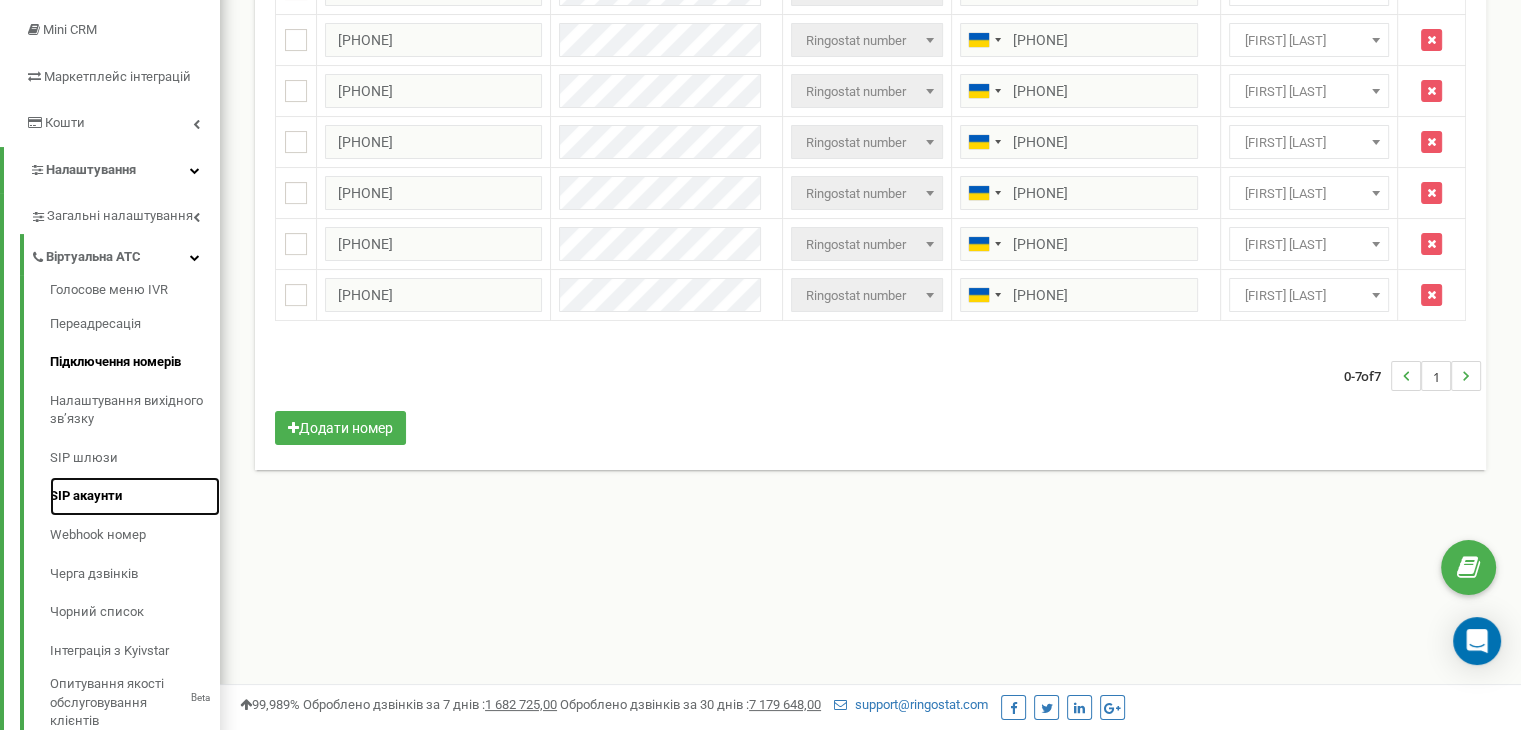 click on "SIP акаунти" at bounding box center [135, 496] 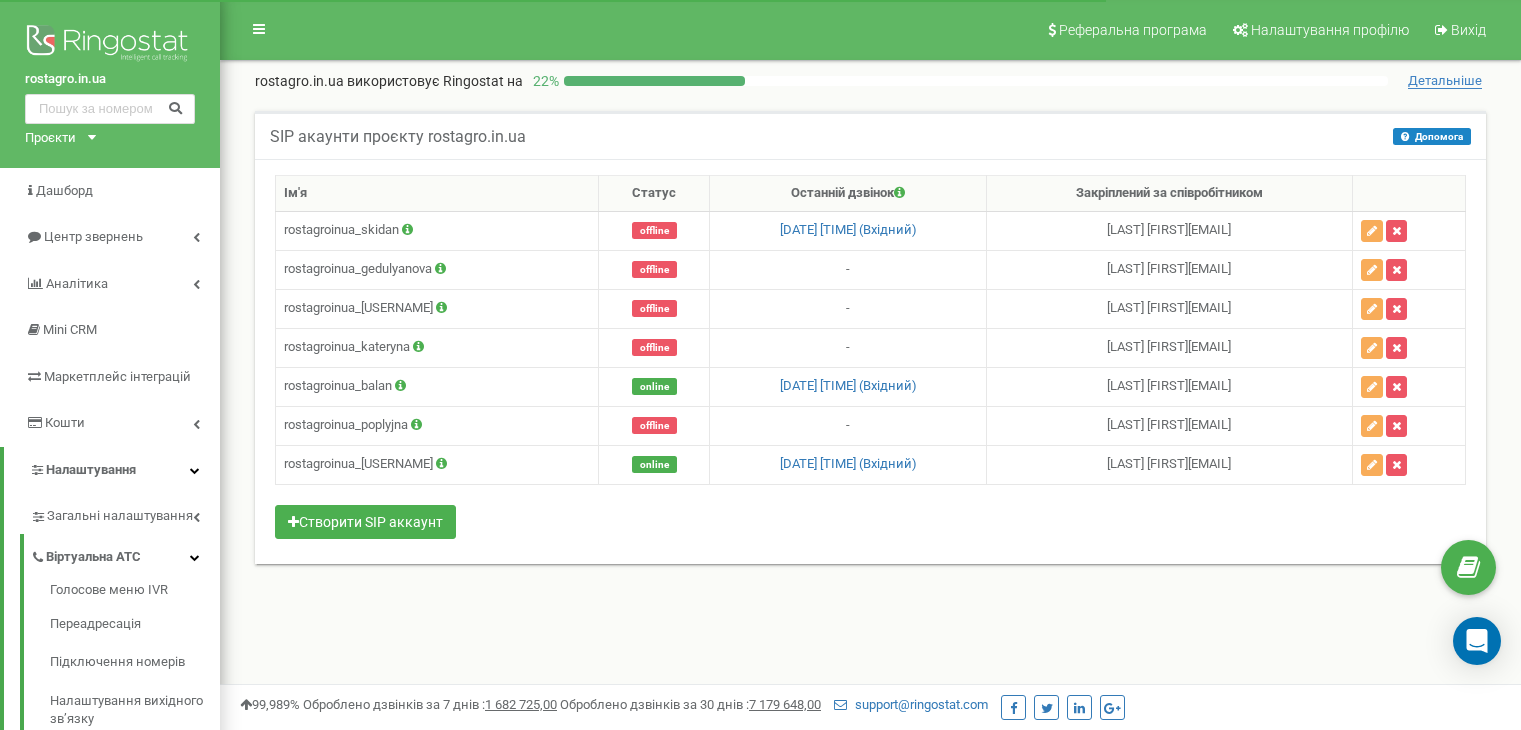 scroll, scrollTop: 0, scrollLeft: 0, axis: both 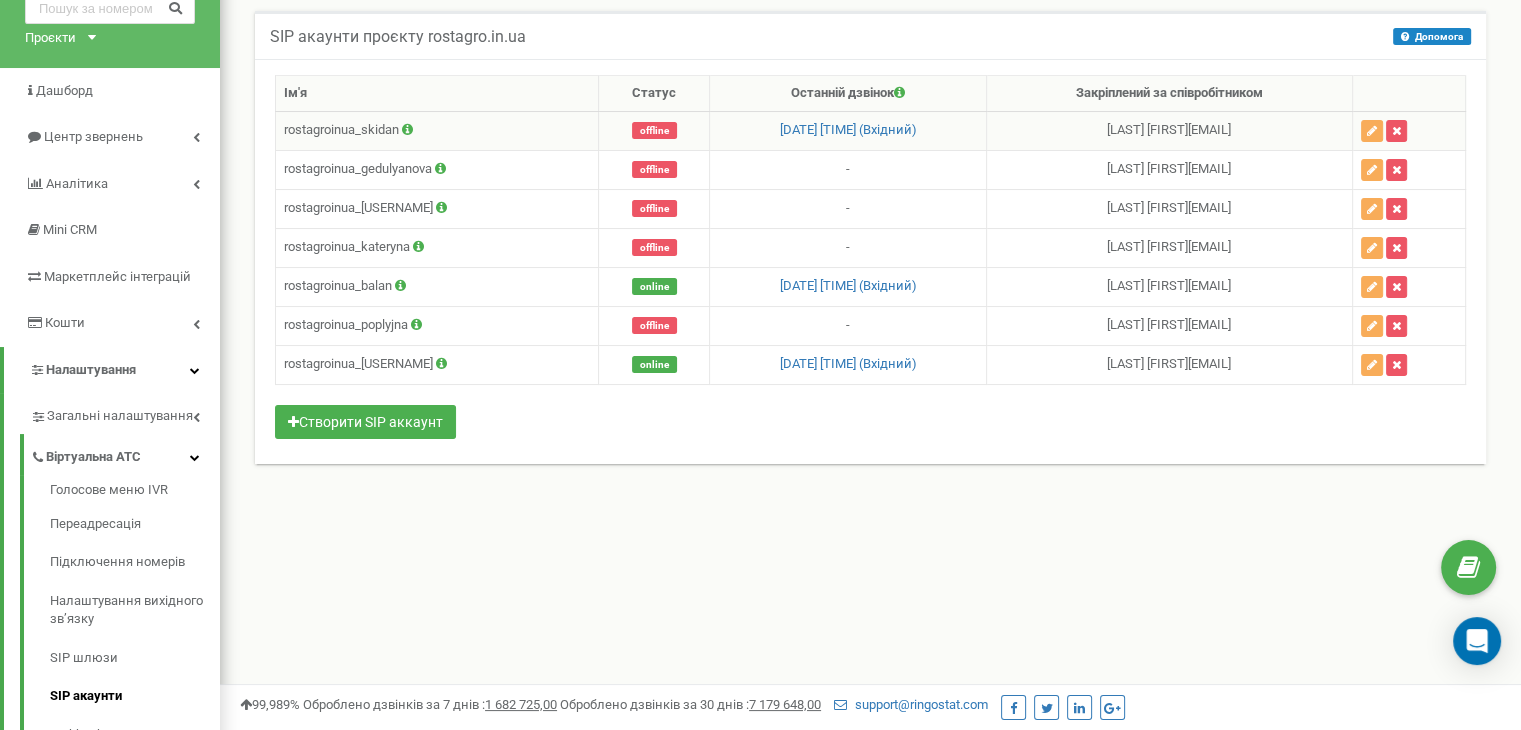 click at bounding box center (407, 129) 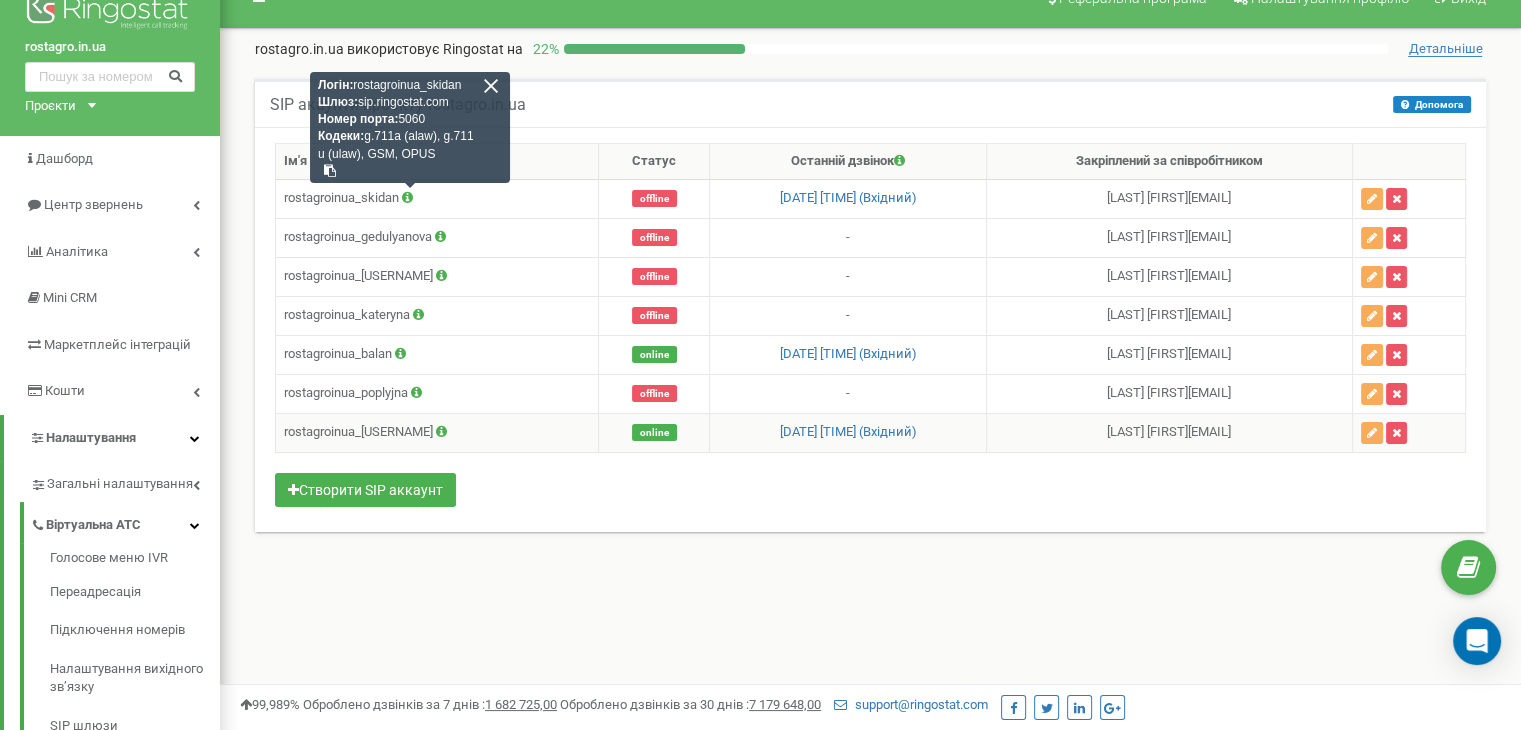 scroll, scrollTop: 0, scrollLeft: 0, axis: both 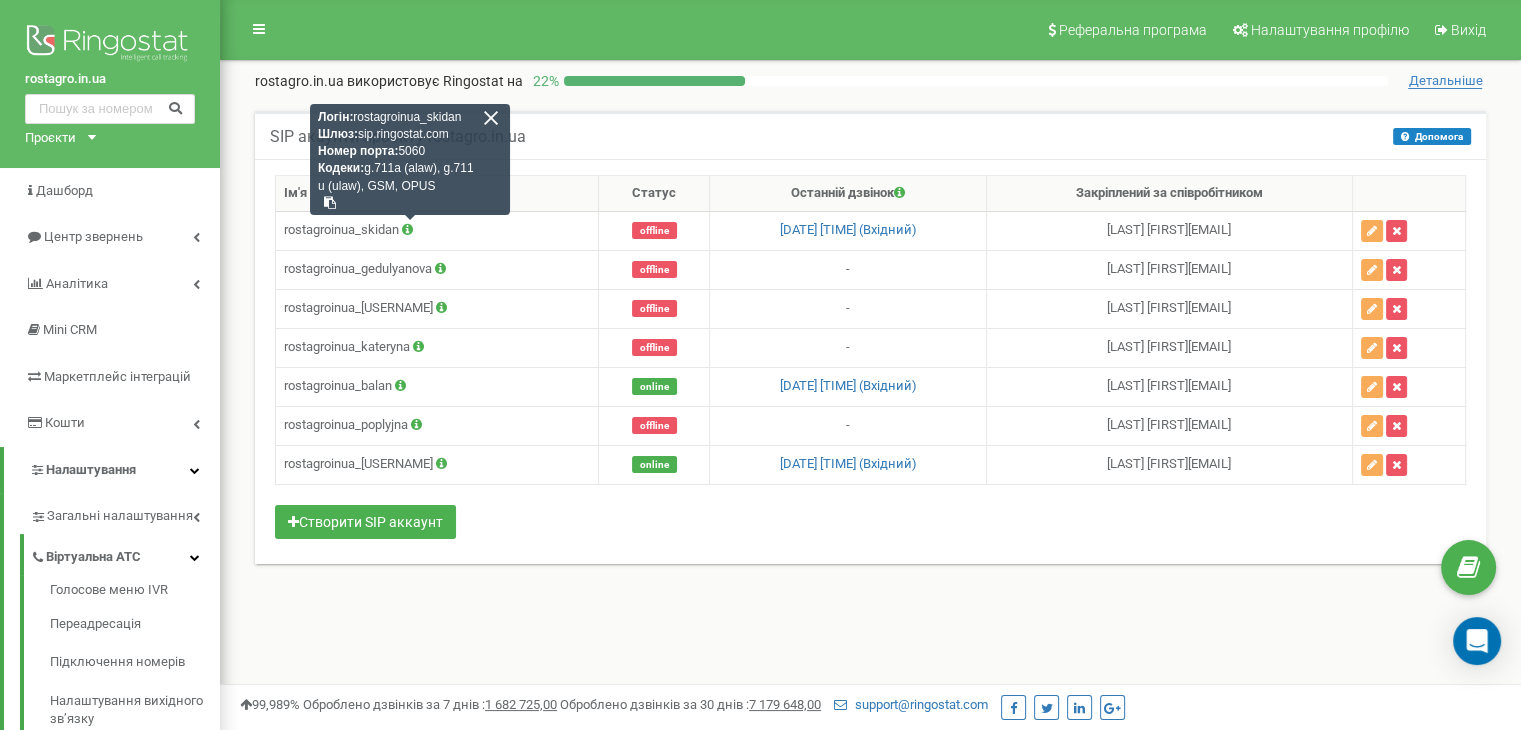 click on "SIP акаунти проєкту [DOMAIN]
Допомога
Допомога
В даному розділі ви можете створювати на змінювати налаштування sip-акаунтів, за допомогою яких можливо здійснювати вихідні дзвінки. Для прийому вхідних дзвінків, необхідно вказати sip-акаунт в налаштуванні використовуємої схеми переадресації.
Ім'я
Статус
[USERNAME]" at bounding box center [870, 360] 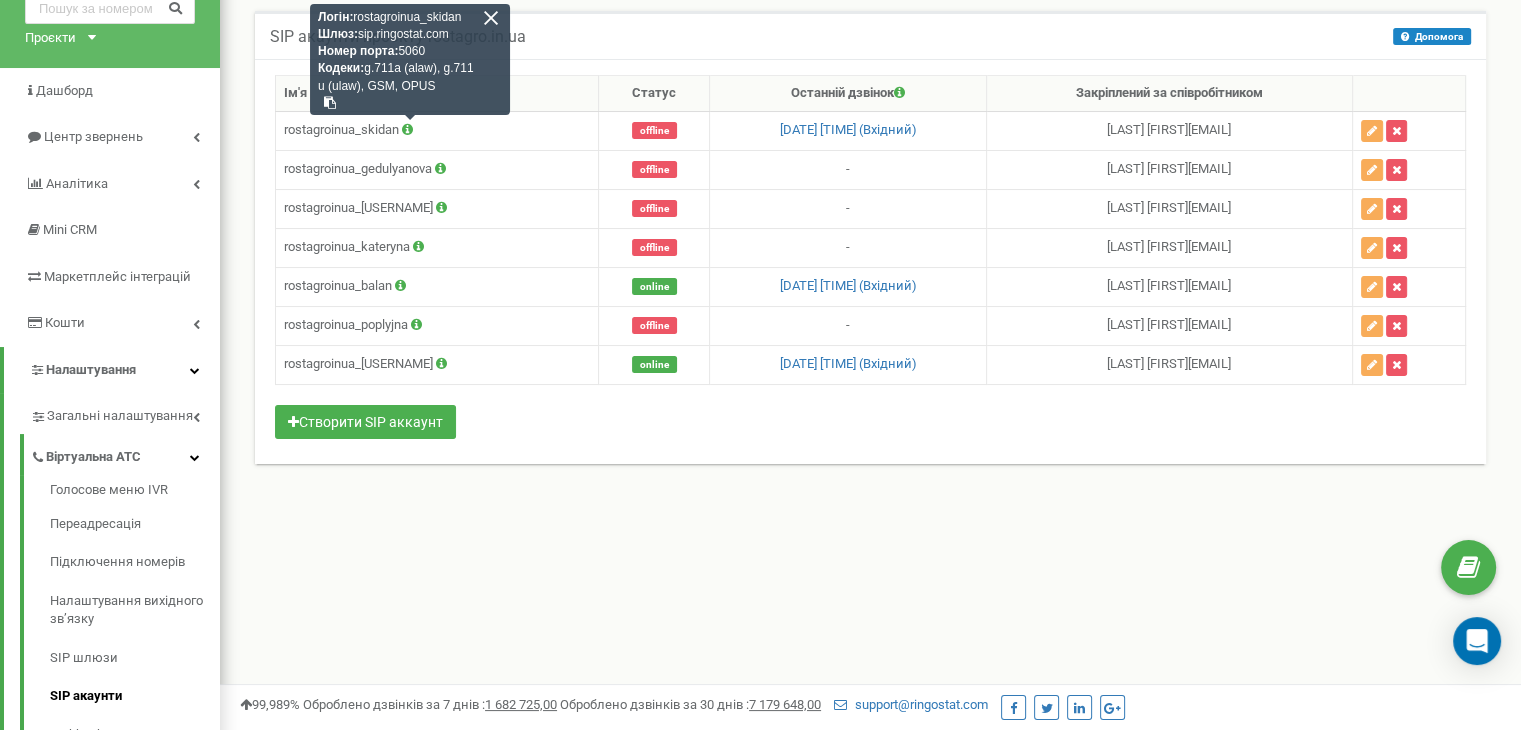 scroll, scrollTop: 0, scrollLeft: 0, axis: both 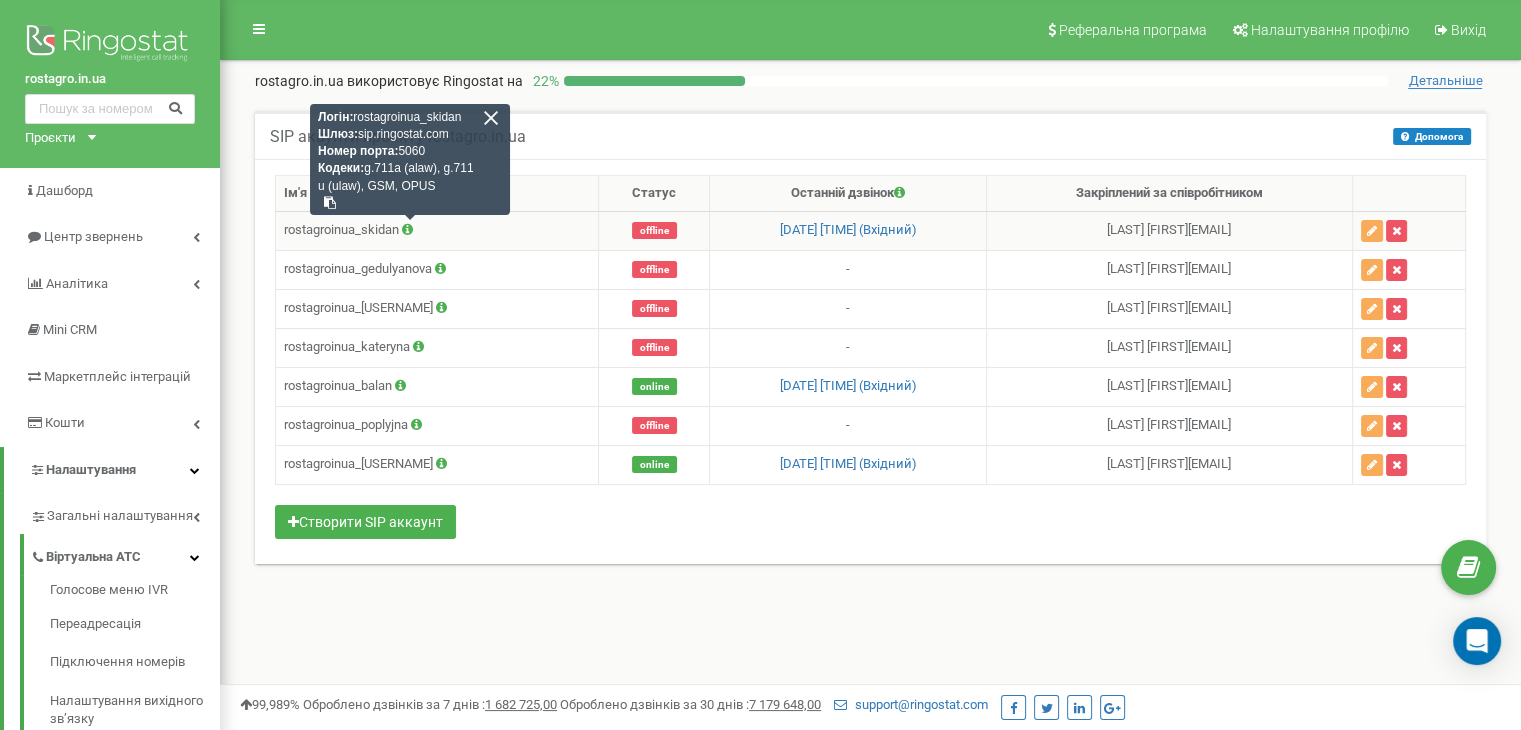 drag, startPoint x: 471, startPoint y: 113, endPoint x: 353, endPoint y: 117, distance: 118.06778 